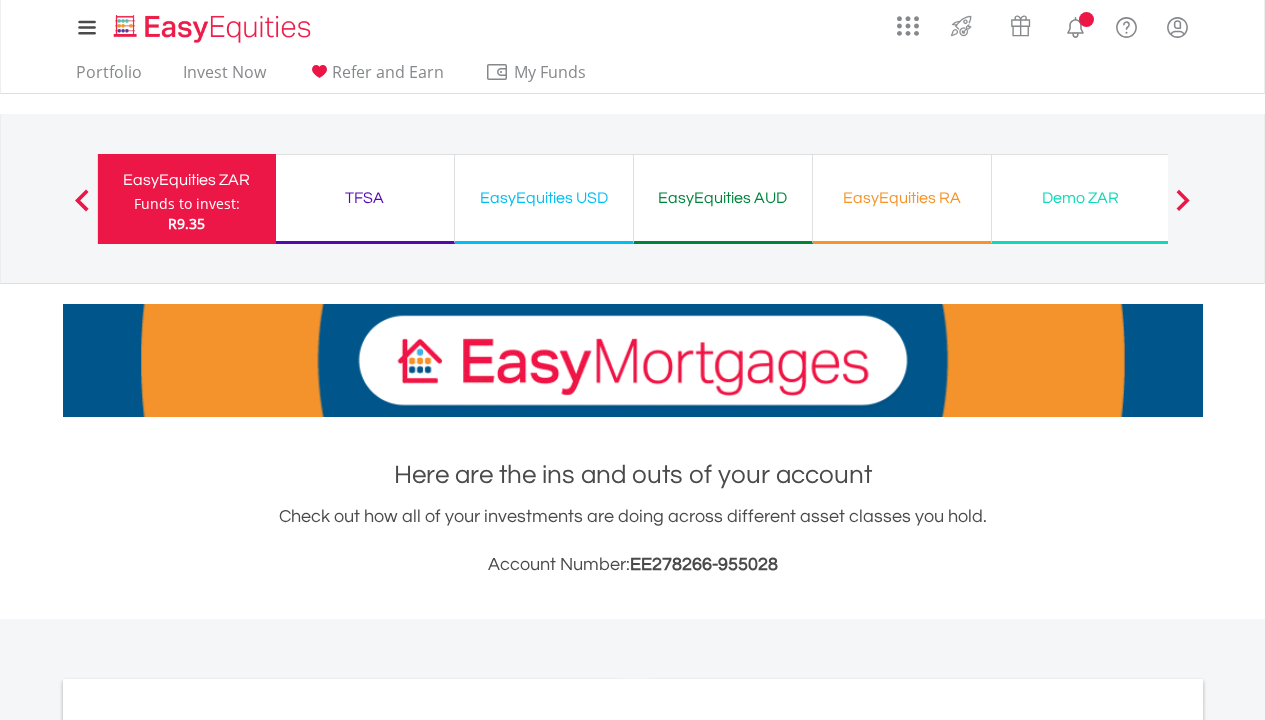scroll, scrollTop: 0, scrollLeft: 0, axis: both 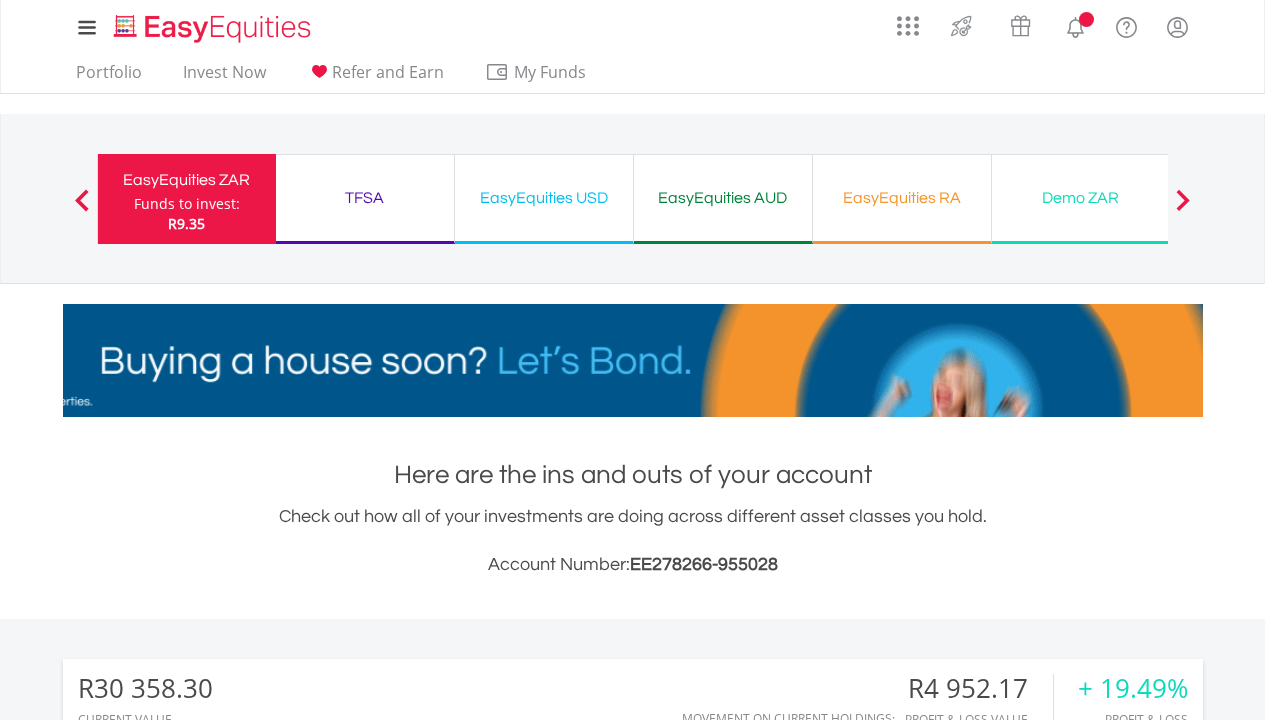 click on "TFSA" at bounding box center (365, 198) 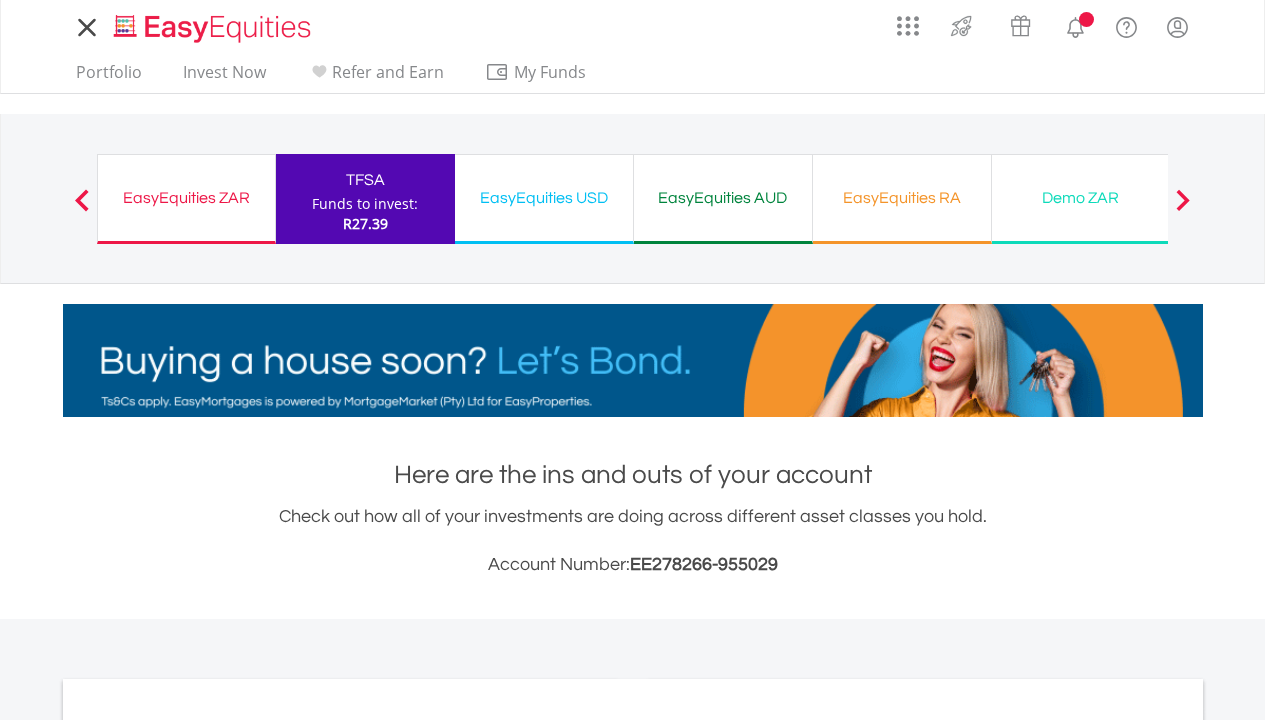 scroll, scrollTop: 0, scrollLeft: 0, axis: both 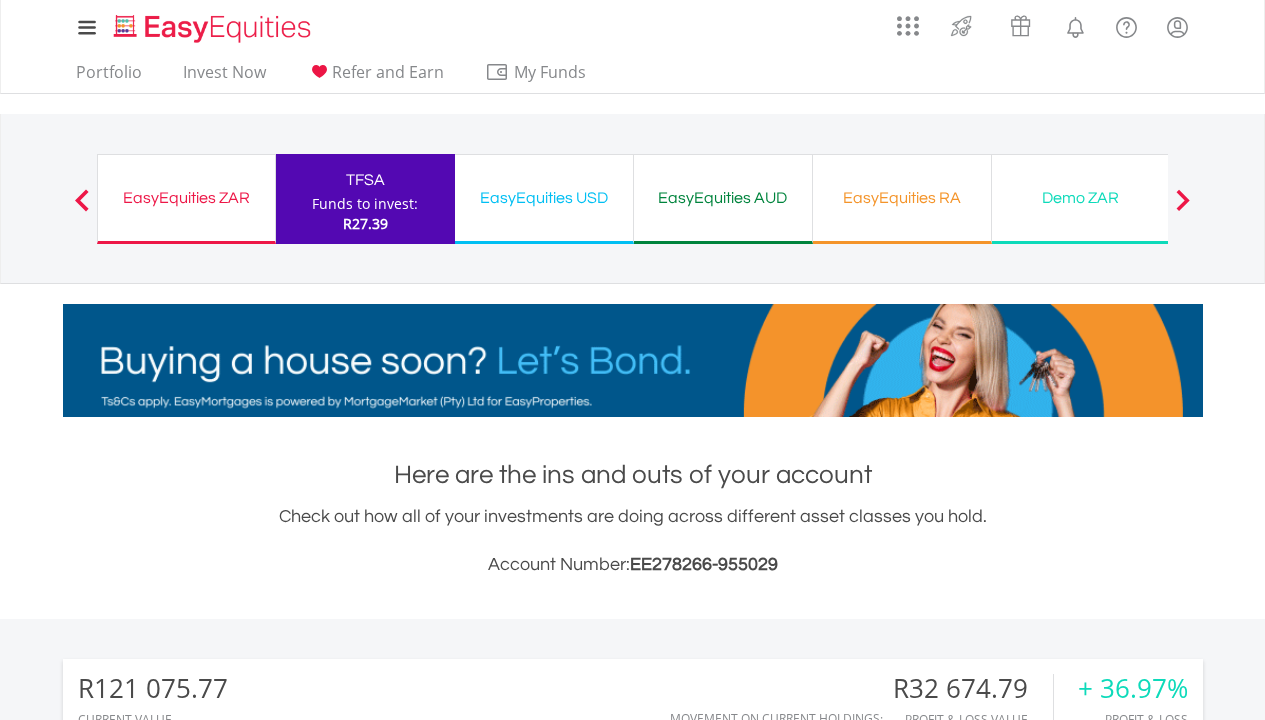 click on "EasyEquities AUD" at bounding box center [723, 198] 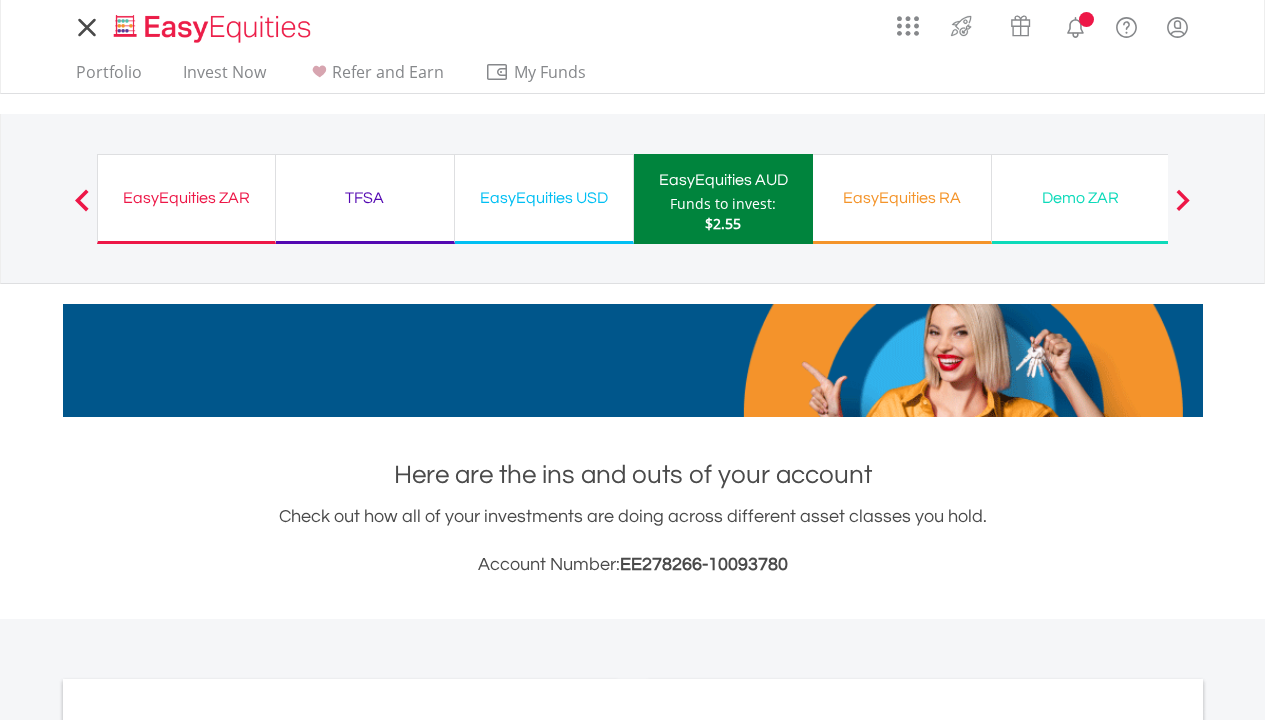 scroll, scrollTop: 0, scrollLeft: 0, axis: both 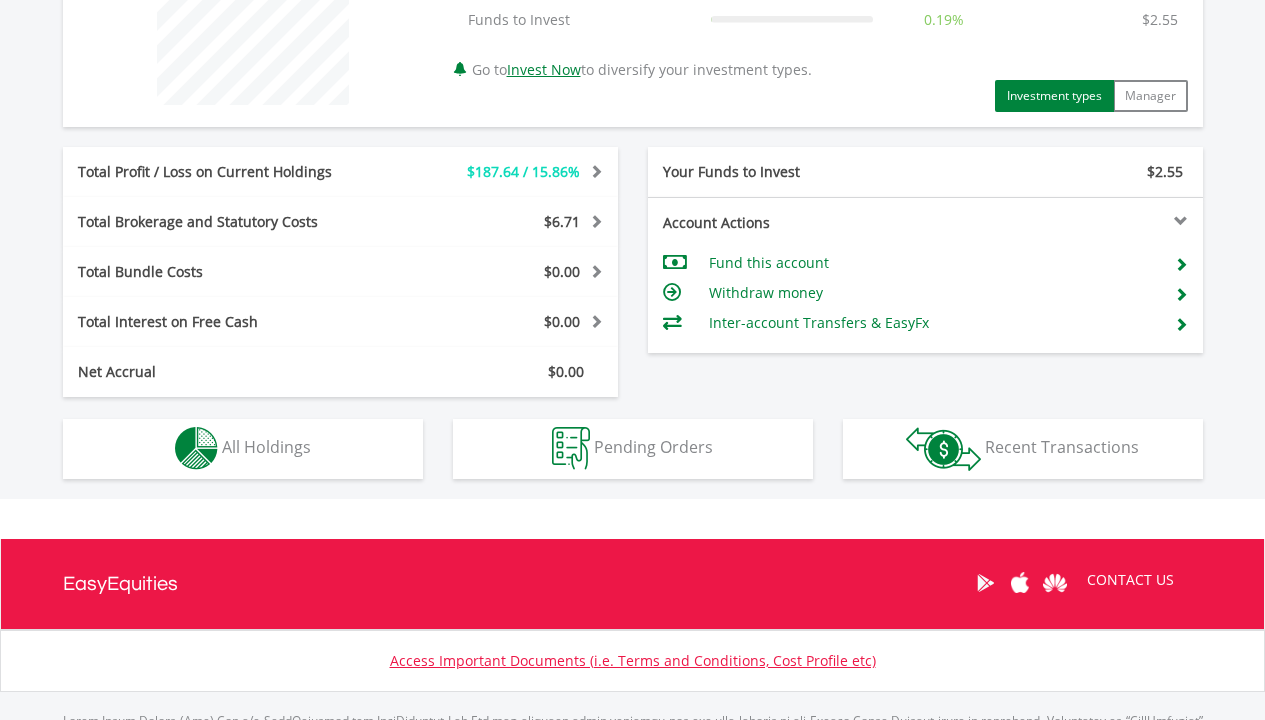 click on "All Holdings" at bounding box center (266, 447) 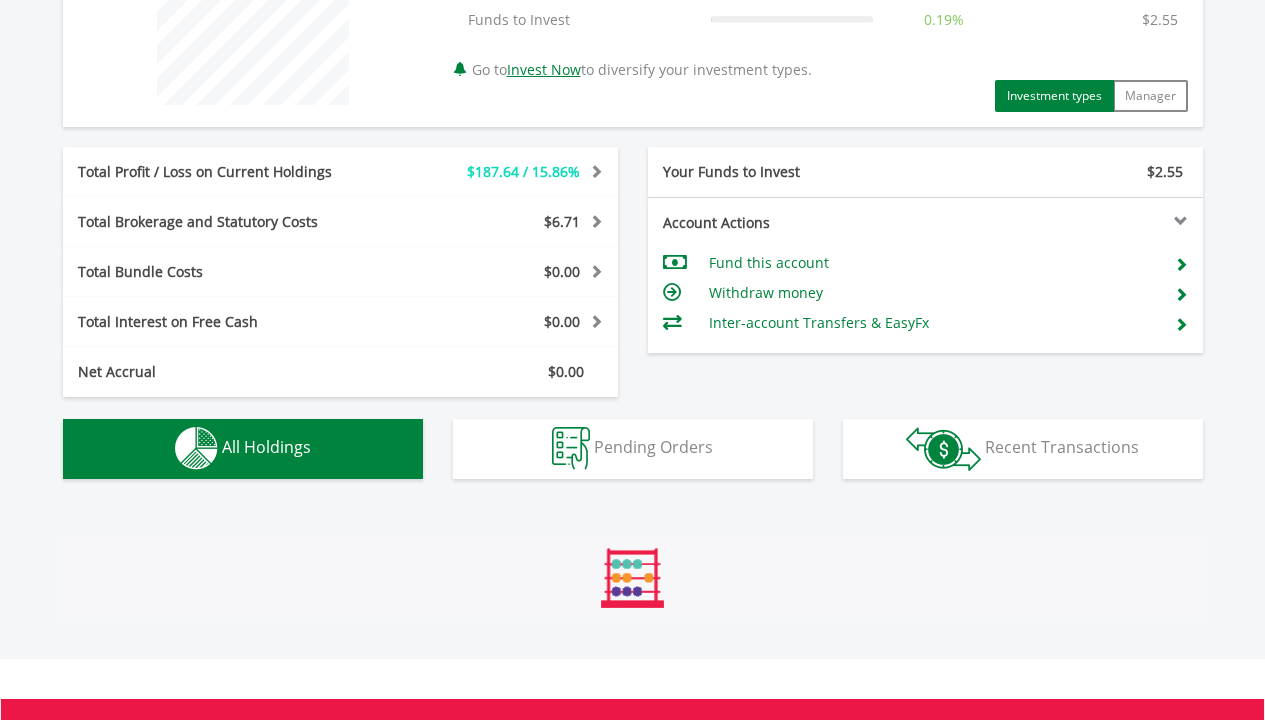 scroll, scrollTop: 1357, scrollLeft: 0, axis: vertical 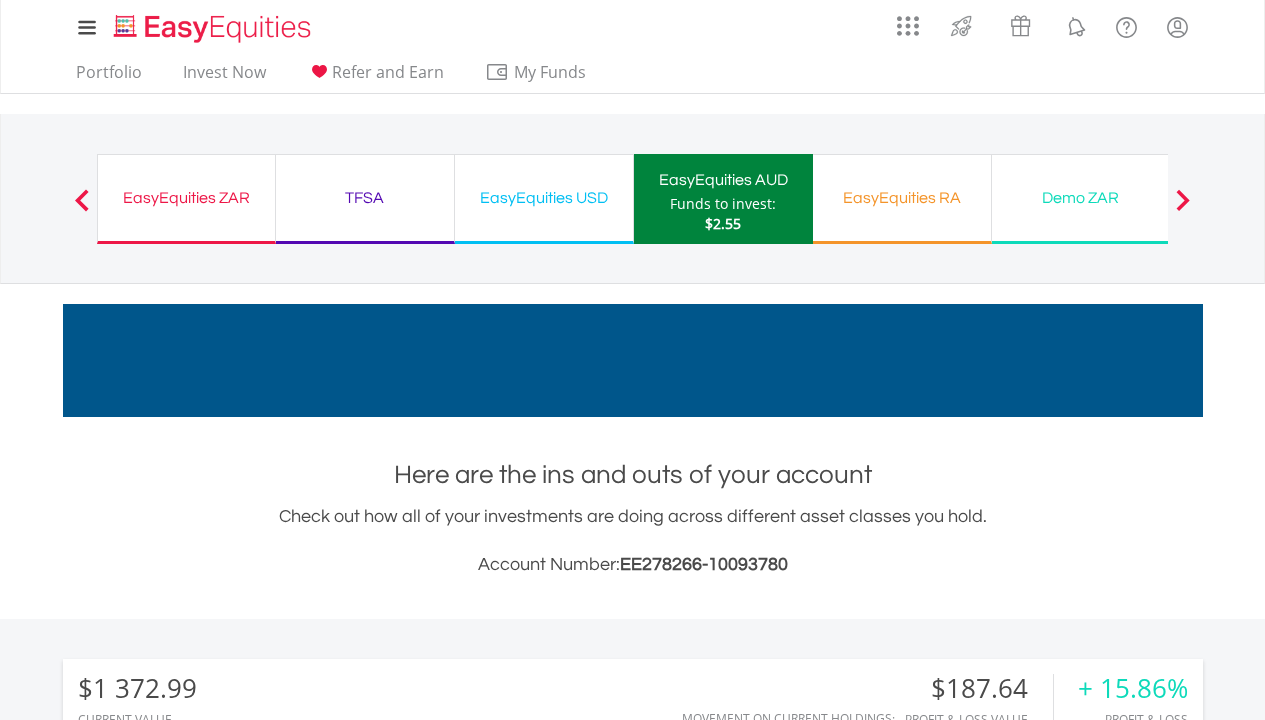 click on "EasyEquities ZAR" at bounding box center (186, 198) 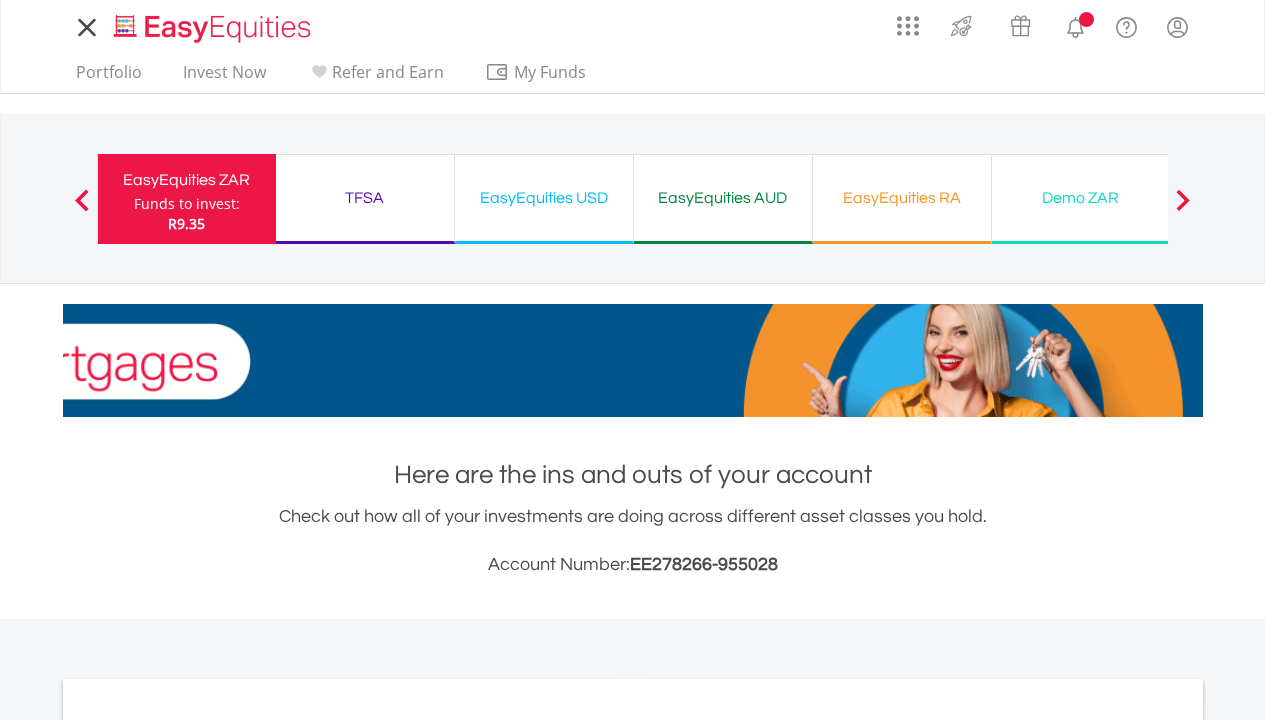 scroll, scrollTop: 0, scrollLeft: 0, axis: both 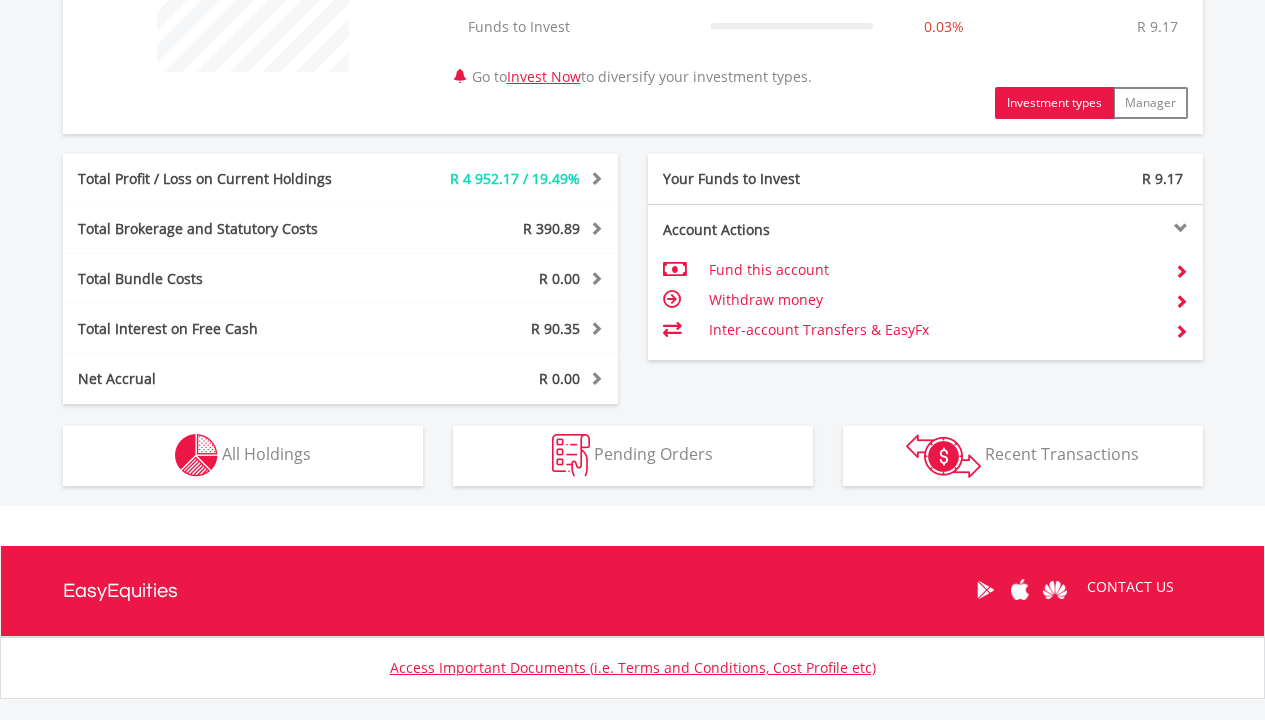 click on "All Holdings" at bounding box center [266, 454] 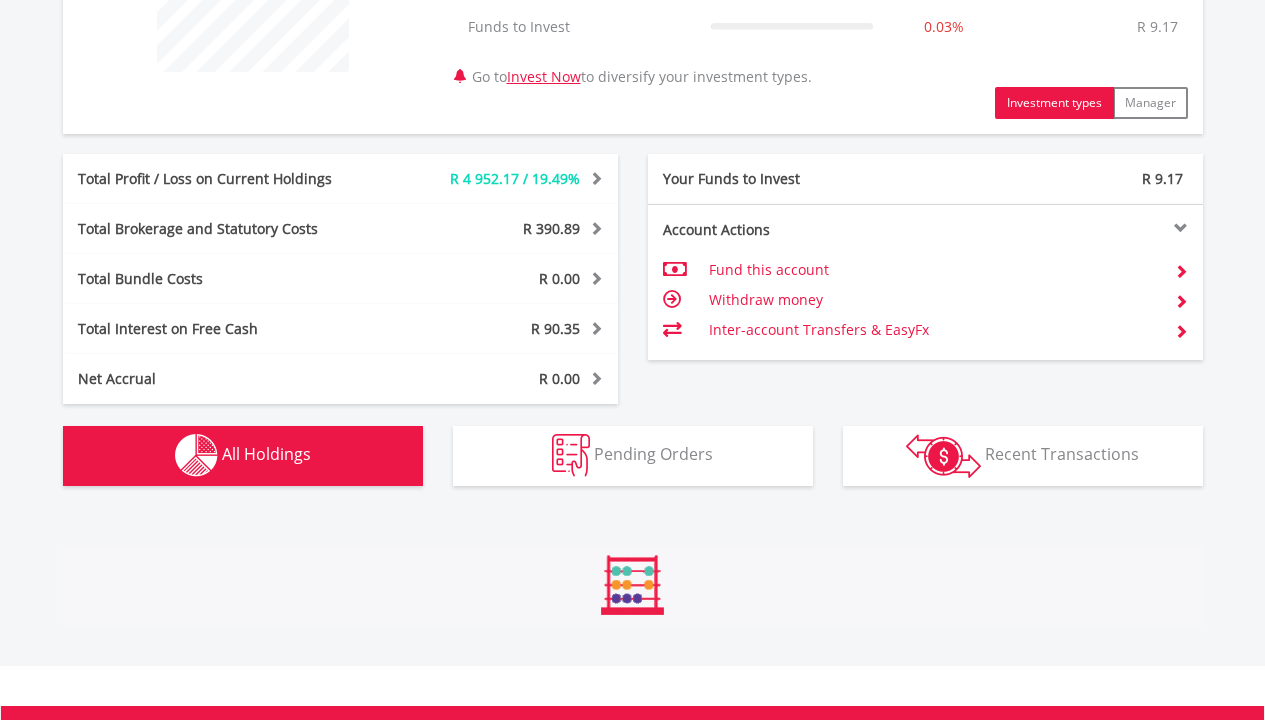 scroll, scrollTop: 1442, scrollLeft: 0, axis: vertical 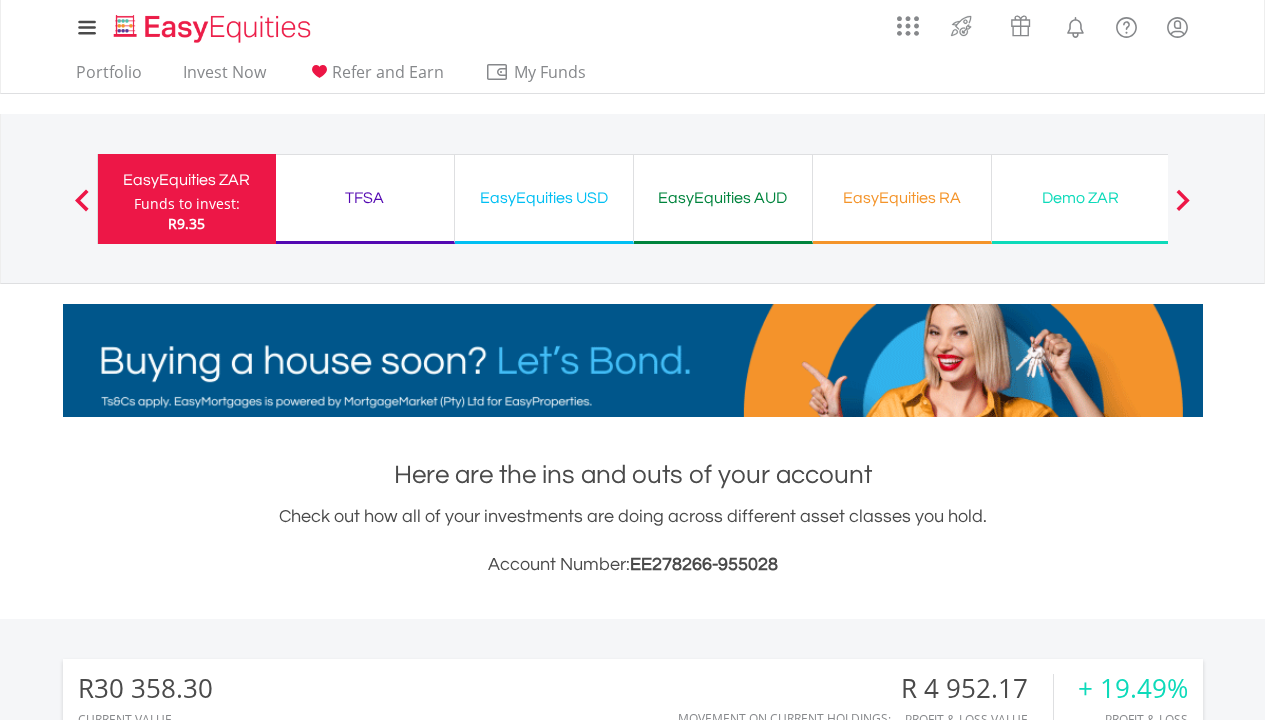click on "EasyEquities AUD
Funds to invest:
R9.35" at bounding box center (723, 199) 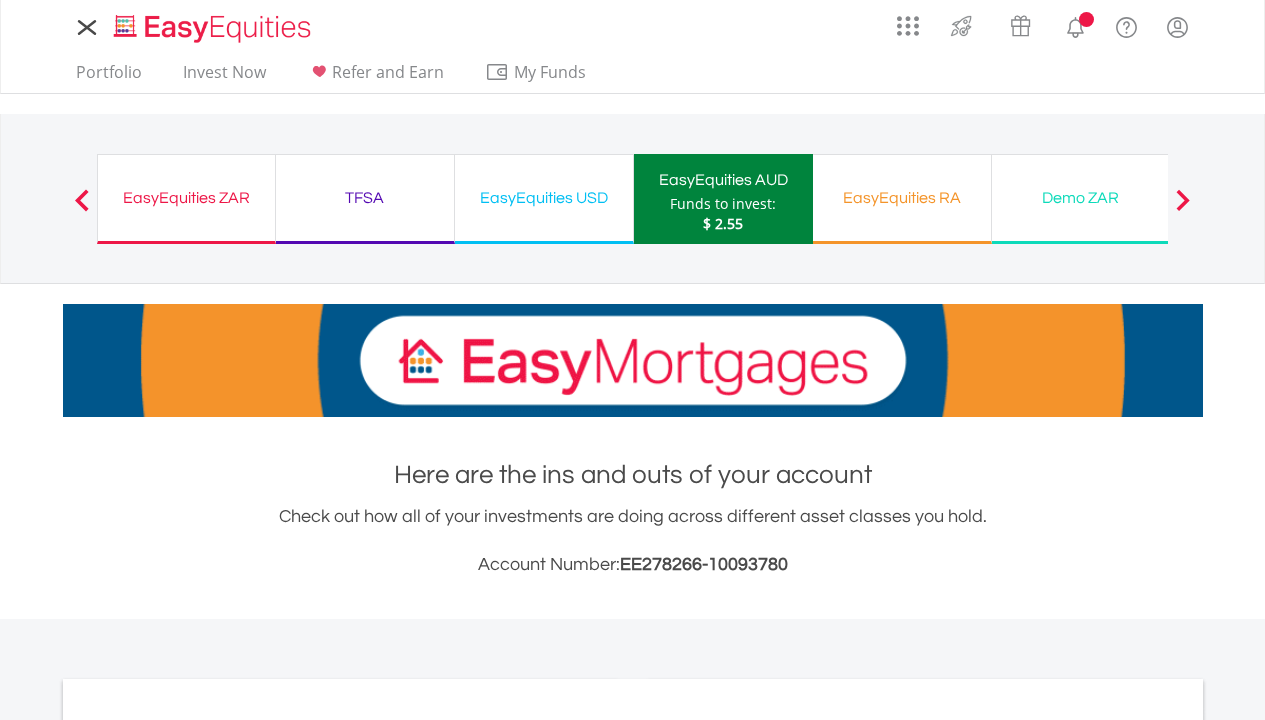 scroll, scrollTop: 0, scrollLeft: 0, axis: both 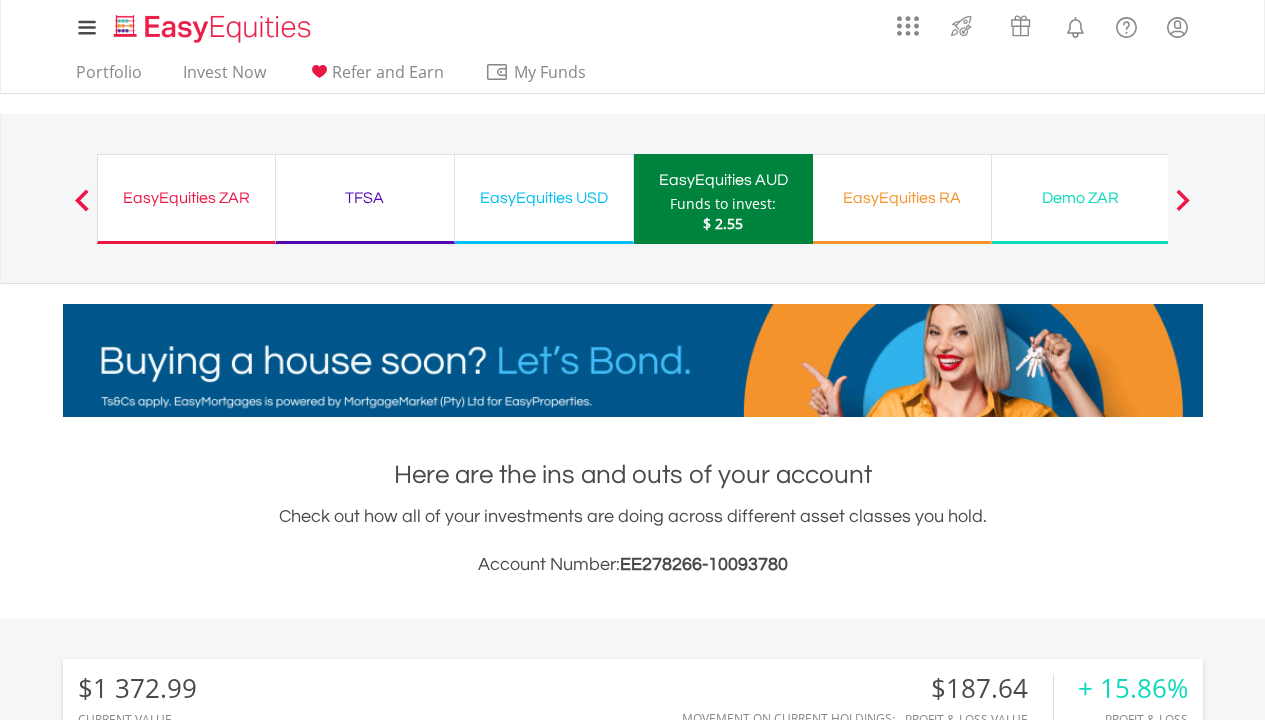 click on "TFSA" at bounding box center (365, 198) 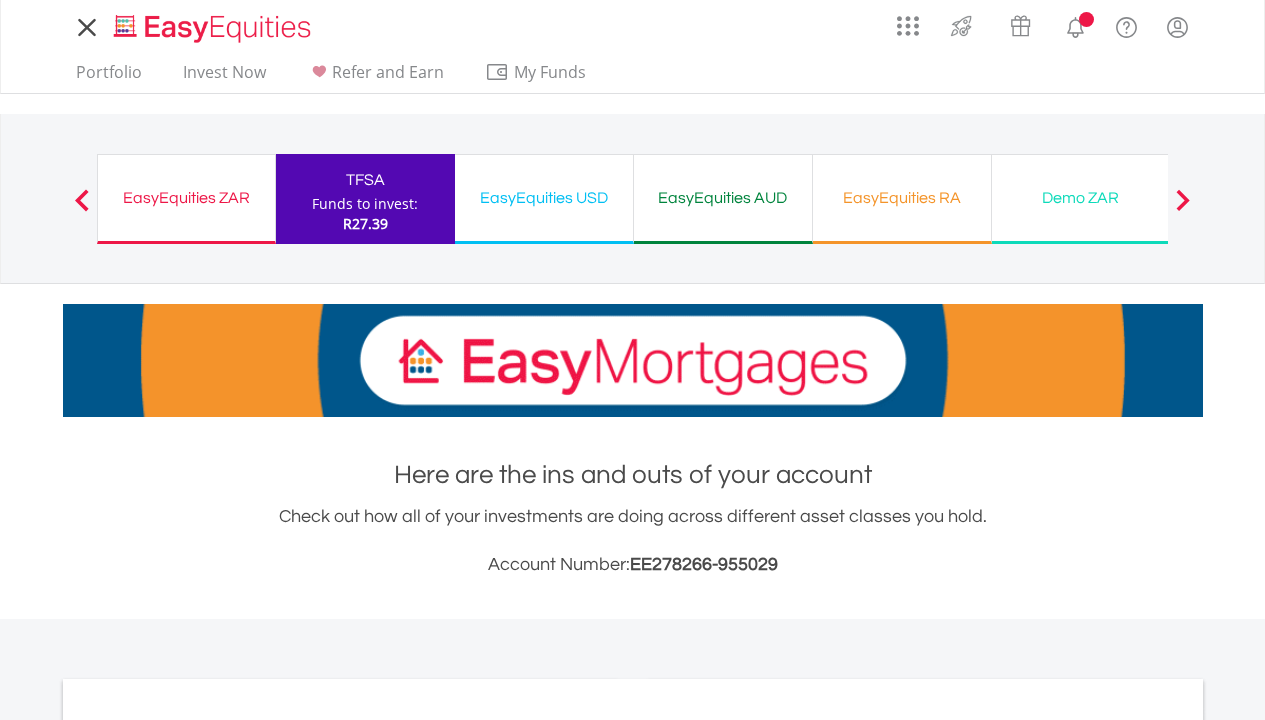 scroll, scrollTop: 0, scrollLeft: 0, axis: both 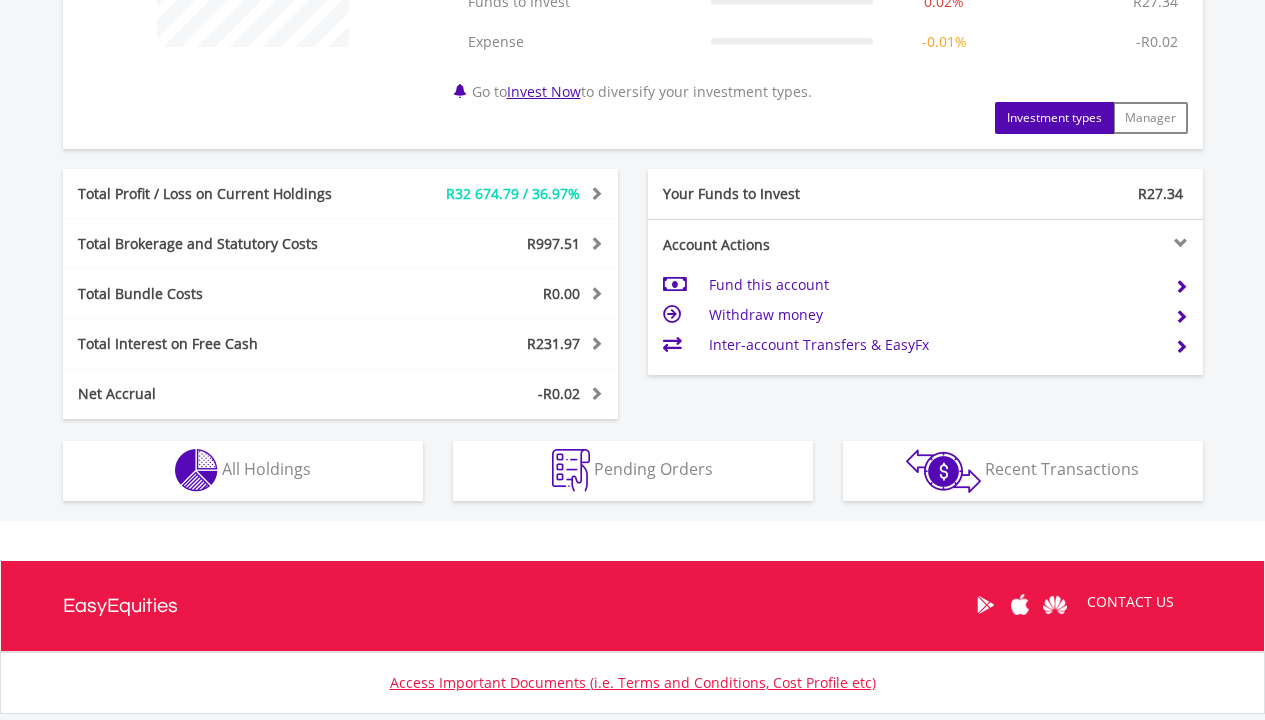 click on "All Holdings" at bounding box center [266, 469] 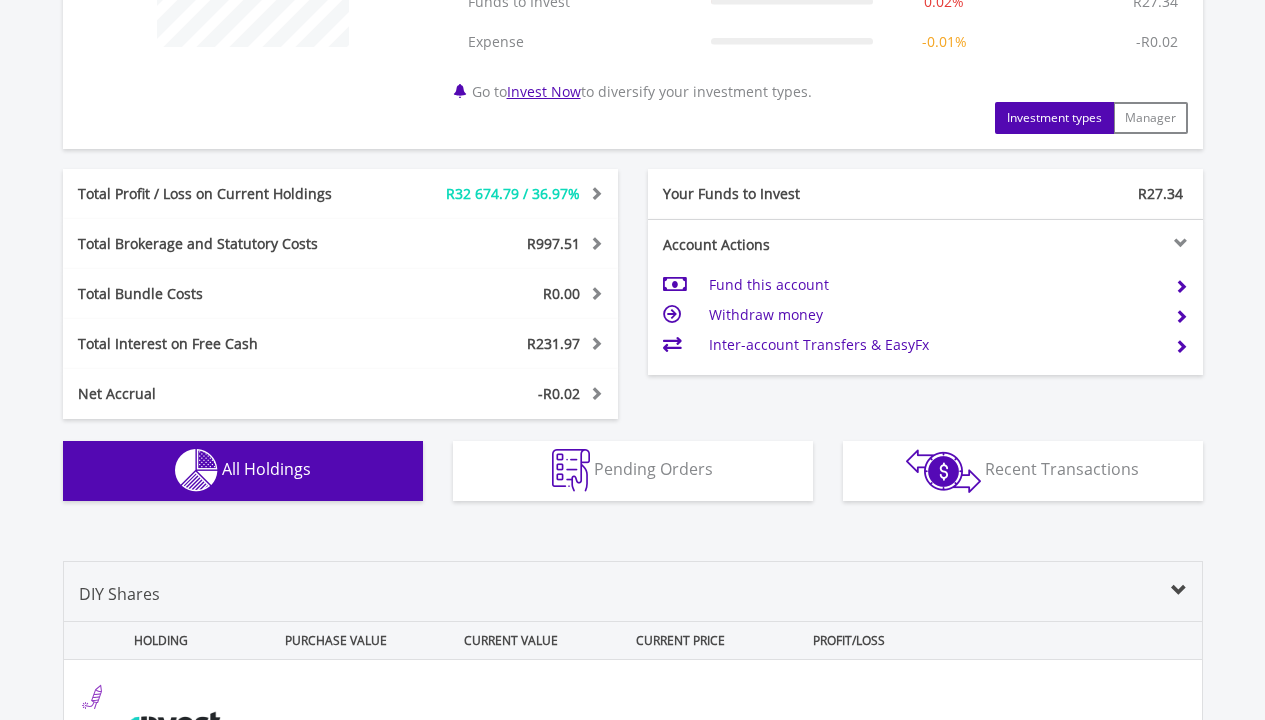 scroll, scrollTop: 1482, scrollLeft: 0, axis: vertical 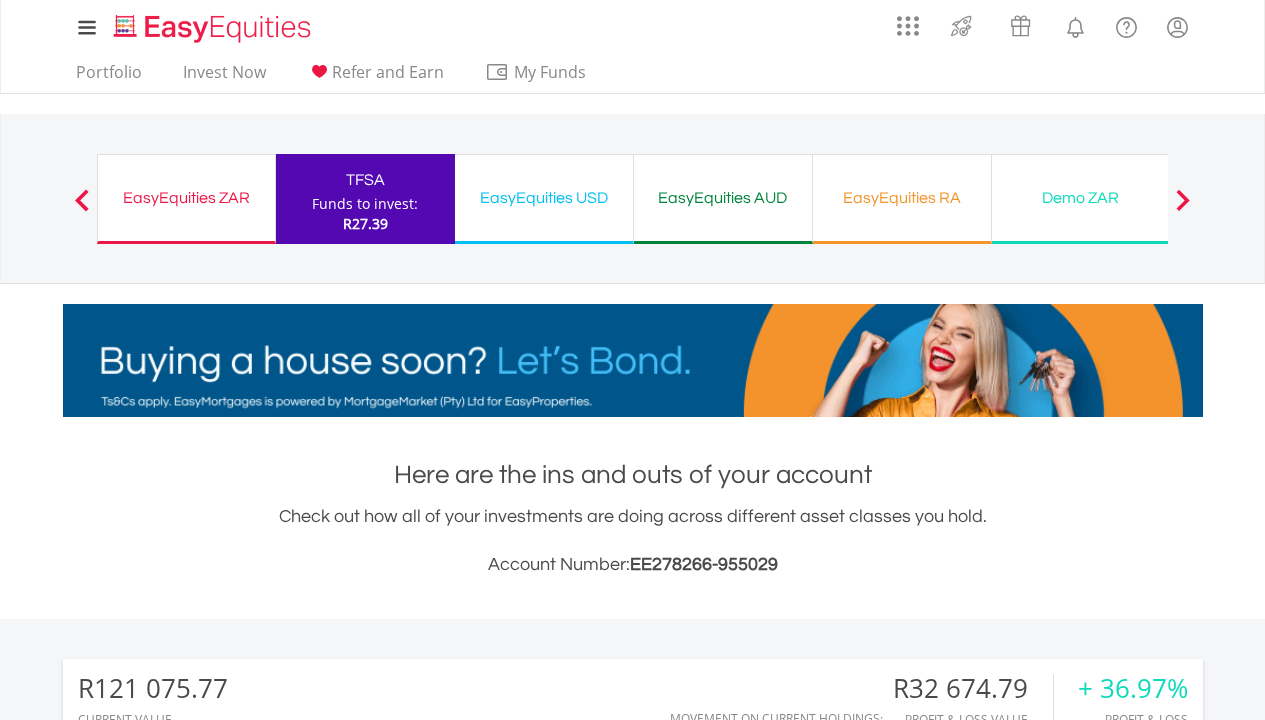 click on "EasyEquities RA" at bounding box center (902, 198) 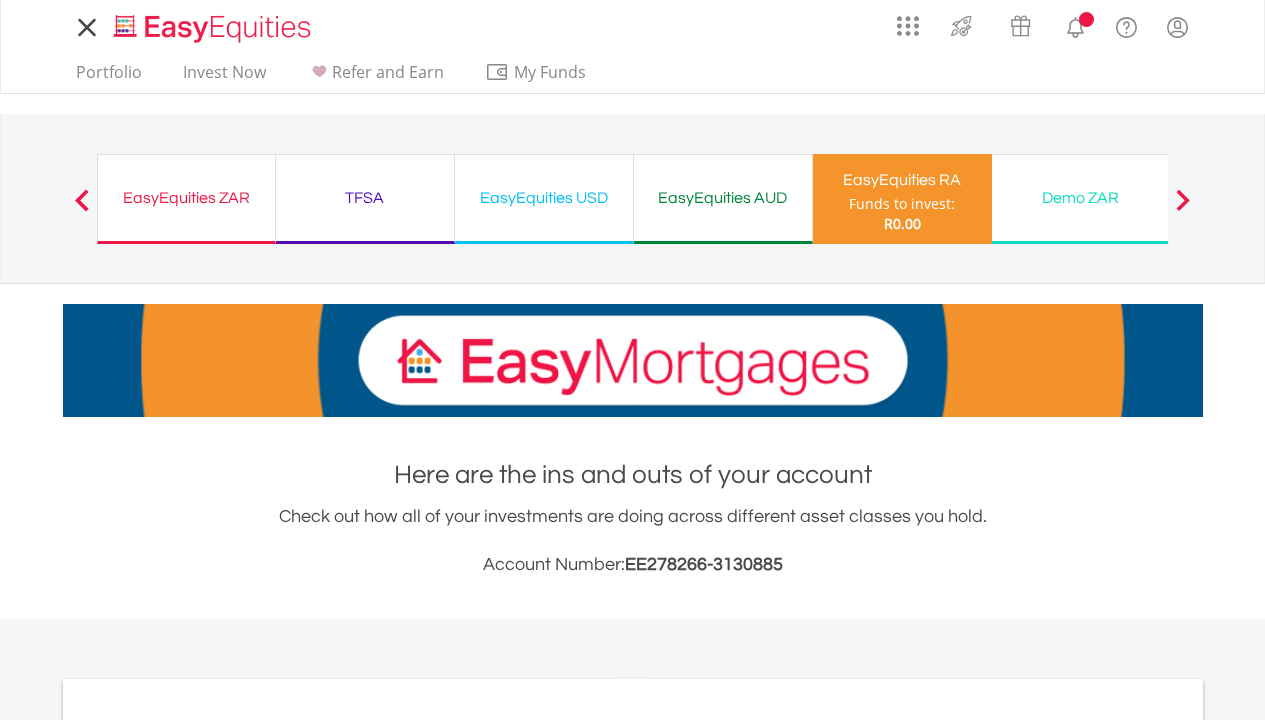 scroll, scrollTop: 0, scrollLeft: 0, axis: both 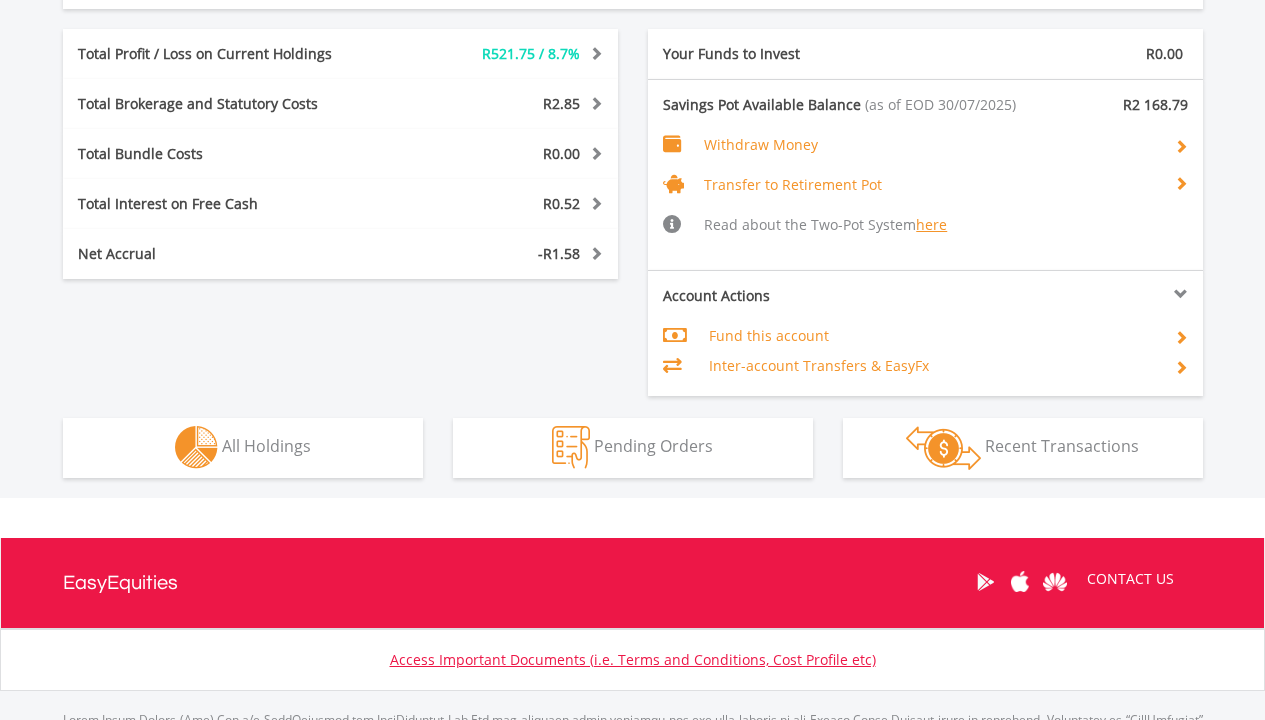click on "Holdings
All Holdings" at bounding box center [243, 448] 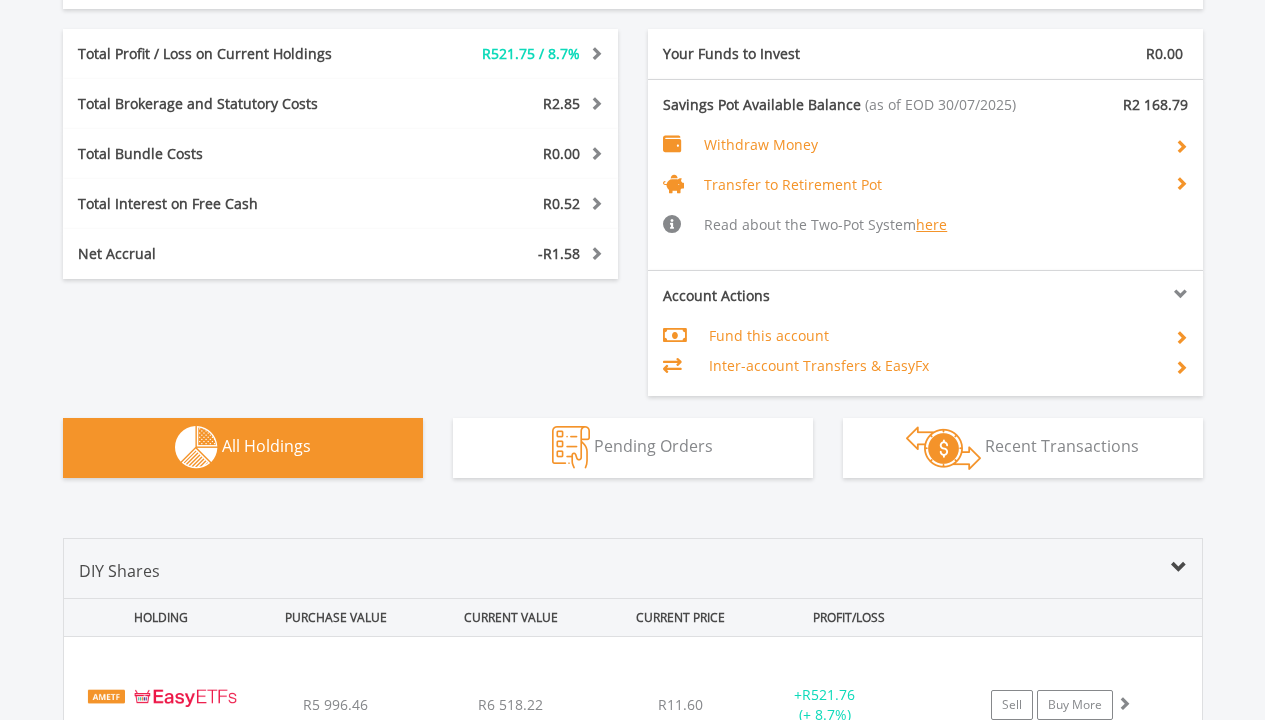 scroll, scrollTop: 1410, scrollLeft: 0, axis: vertical 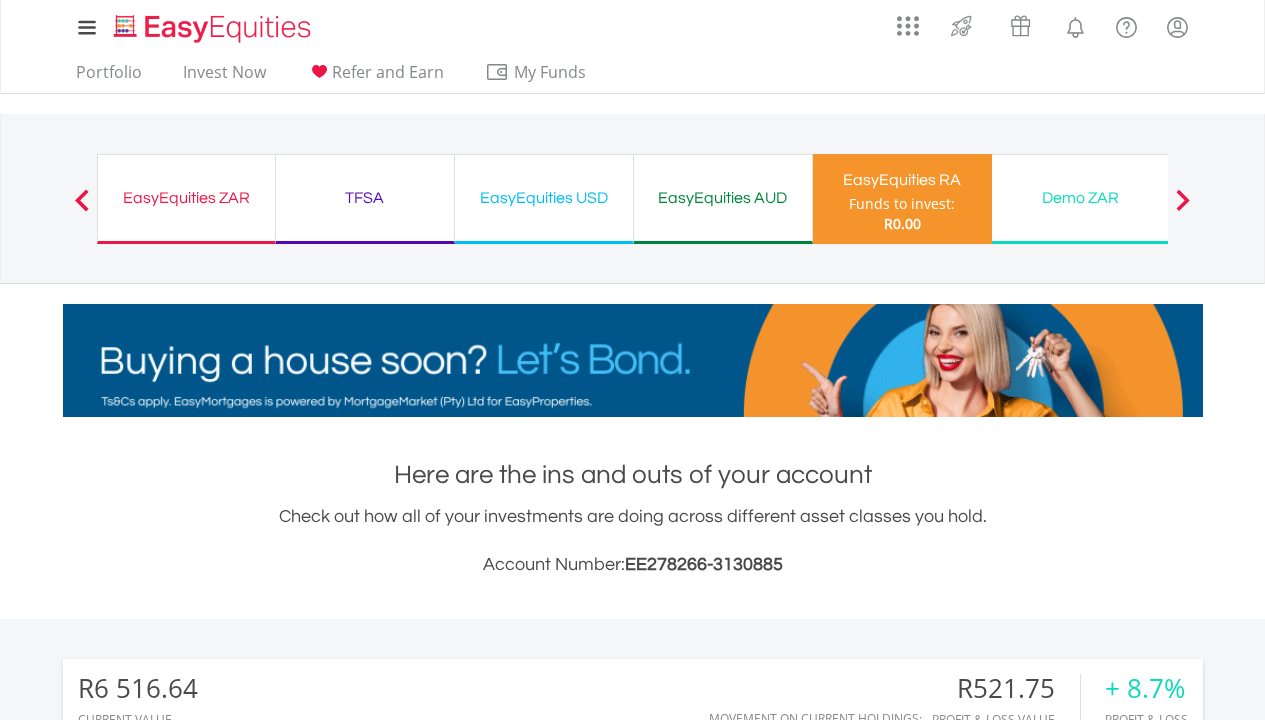 click on "EasyEquities ZAR
Funds to invest:
R0.00" at bounding box center [186, 199] 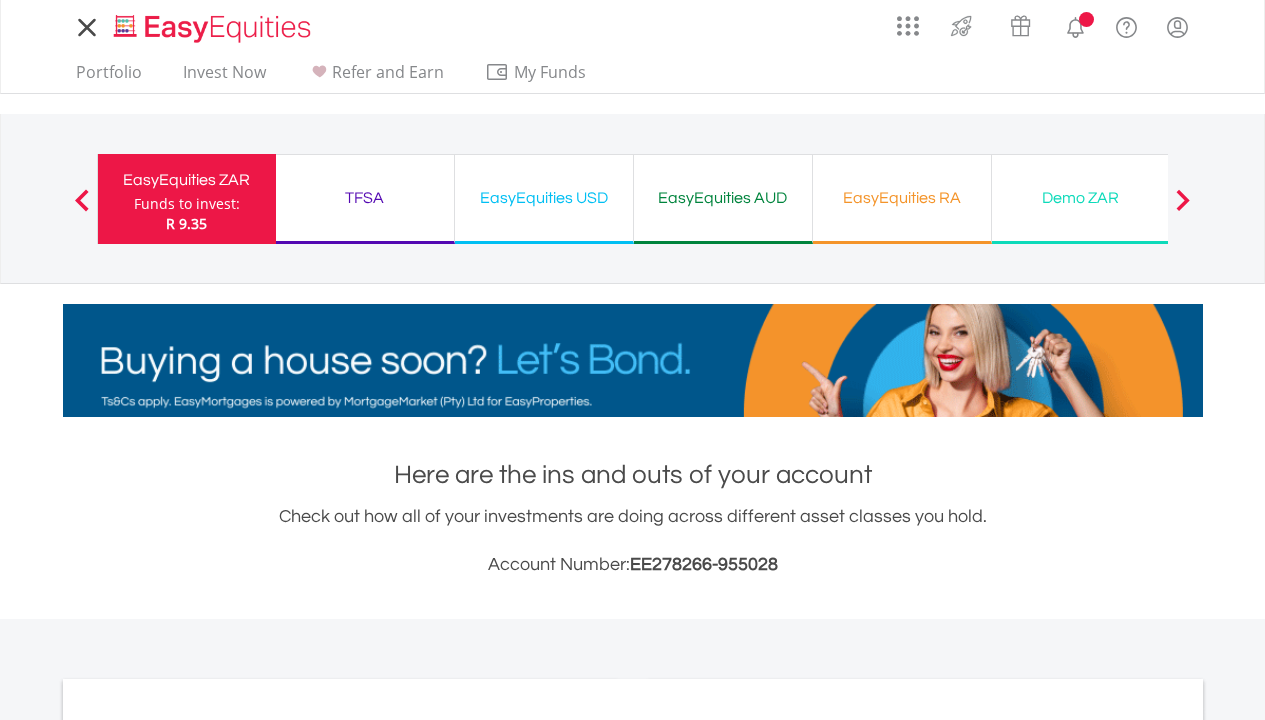 scroll, scrollTop: 0, scrollLeft: 0, axis: both 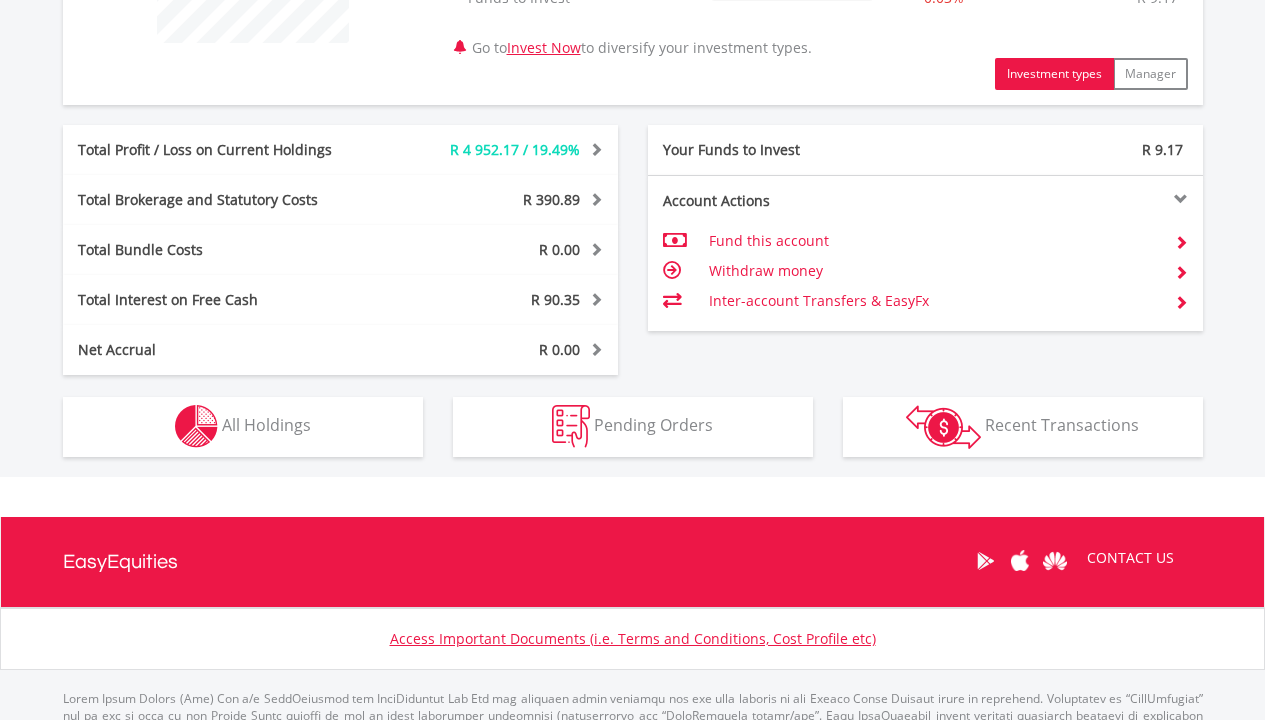 click on "All Holdings" at bounding box center (266, 425) 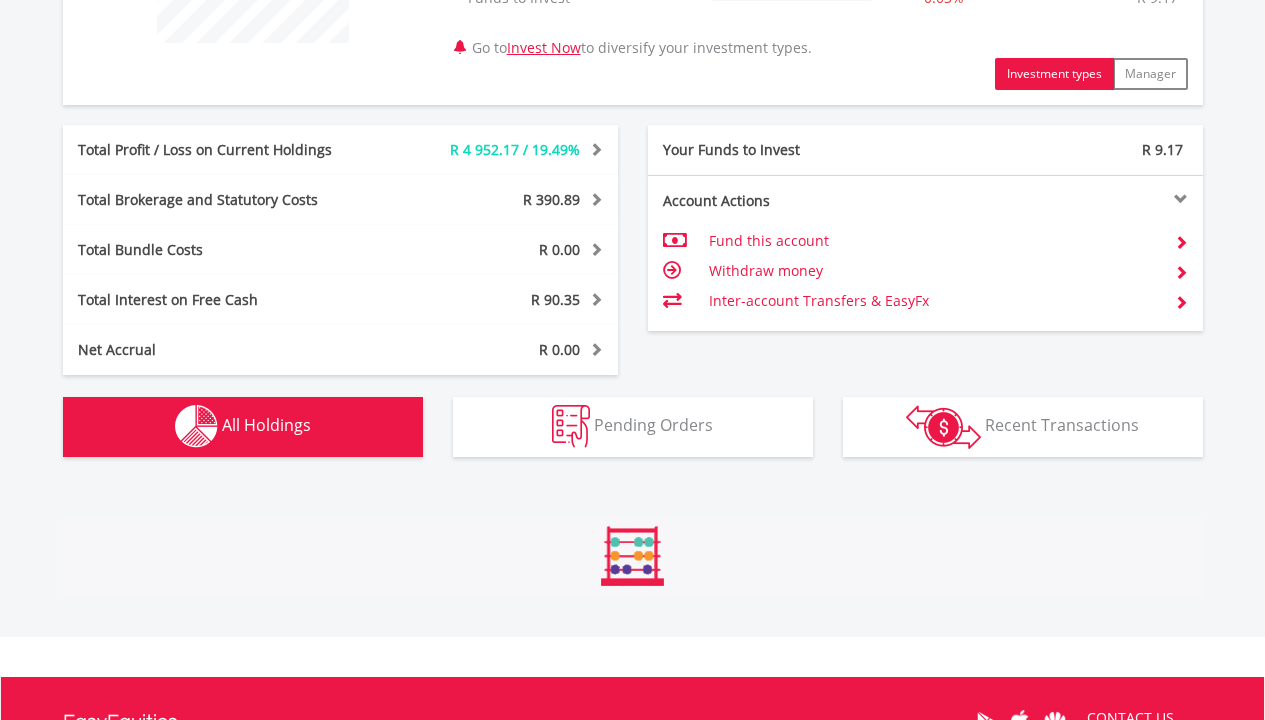 scroll, scrollTop: 1442, scrollLeft: 0, axis: vertical 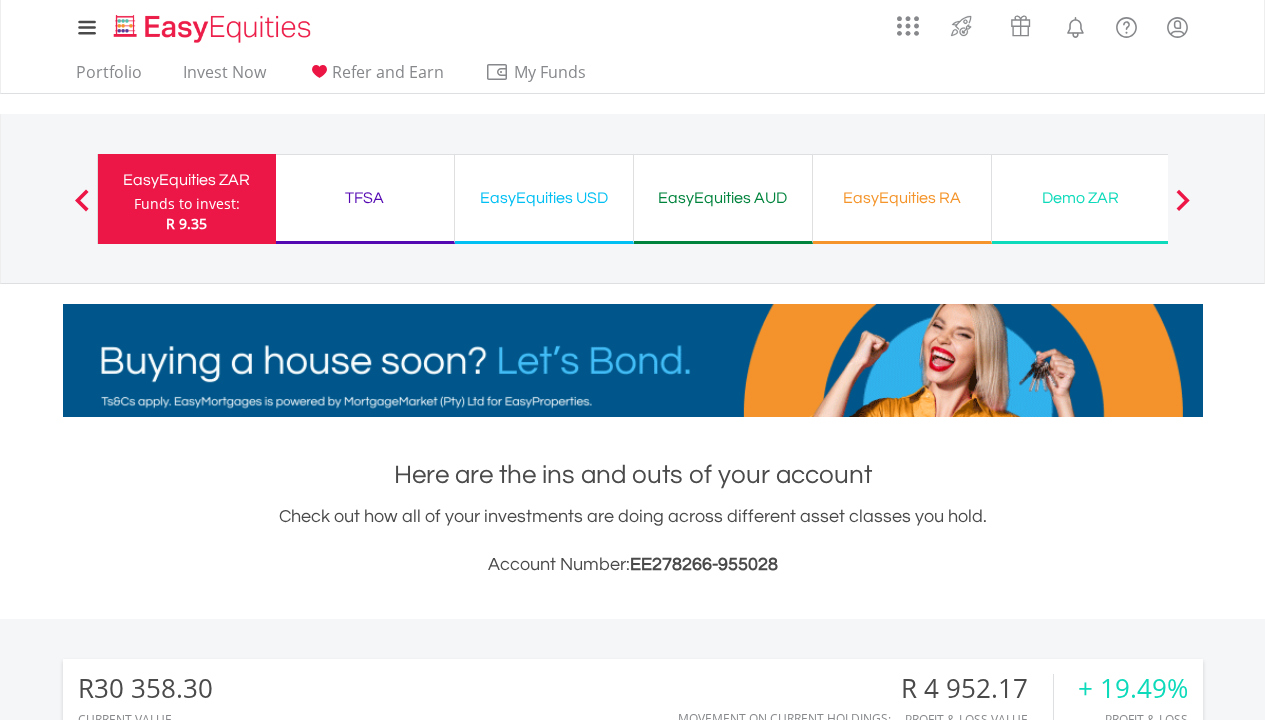 click on "EasyEquities AUD
Funds to invest:
R 9.35" at bounding box center [723, 199] 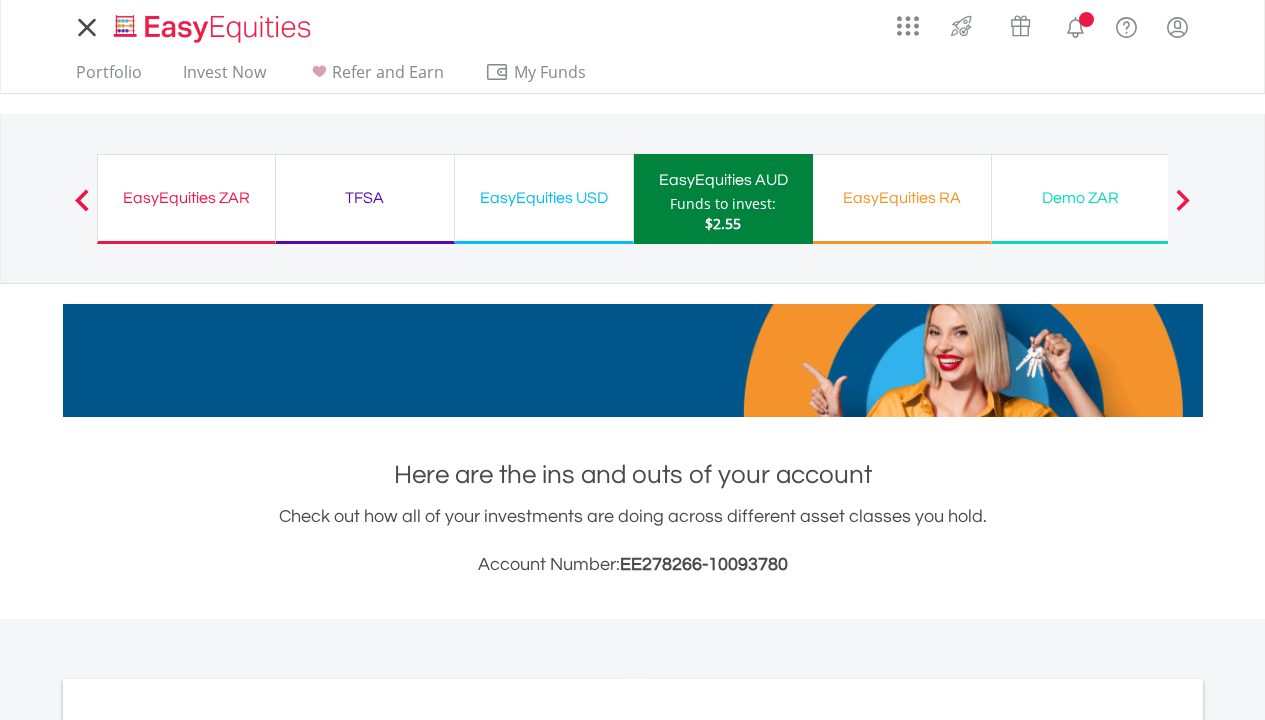 scroll, scrollTop: 0, scrollLeft: 0, axis: both 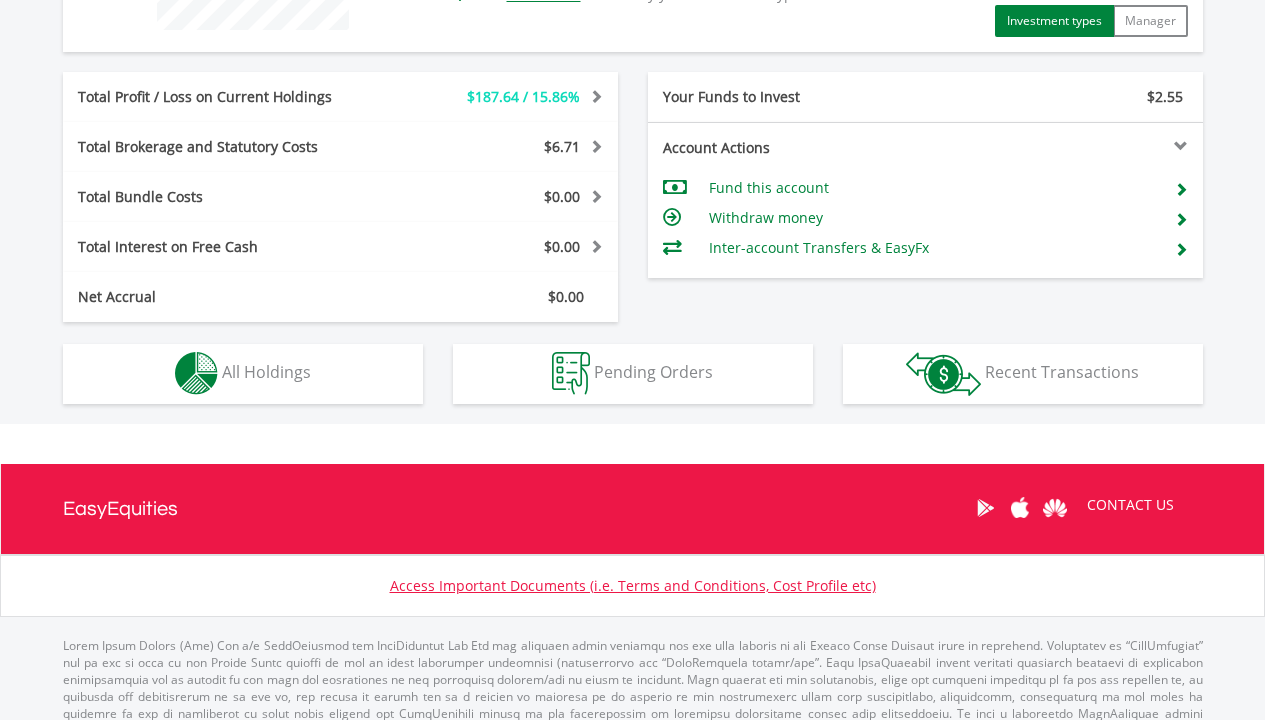 click on "All Holdings" at bounding box center (266, 372) 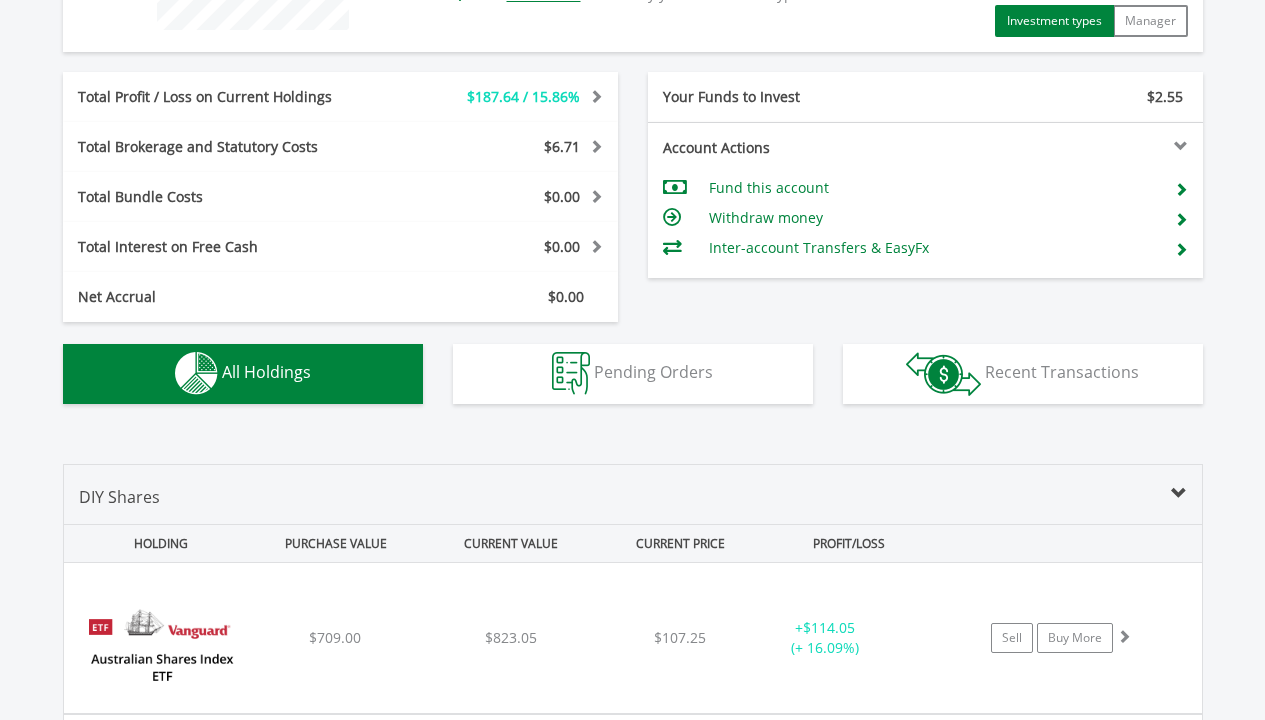scroll, scrollTop: 1357, scrollLeft: 0, axis: vertical 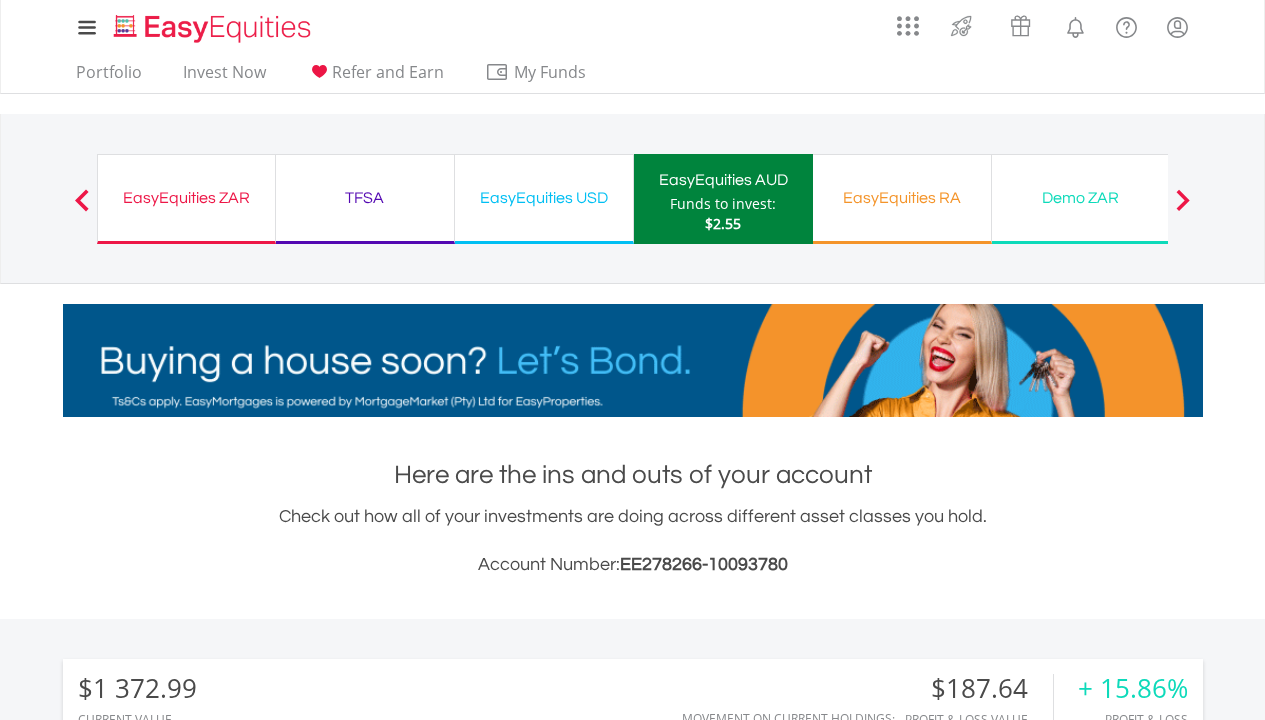 click on "TFSA" at bounding box center (365, 198) 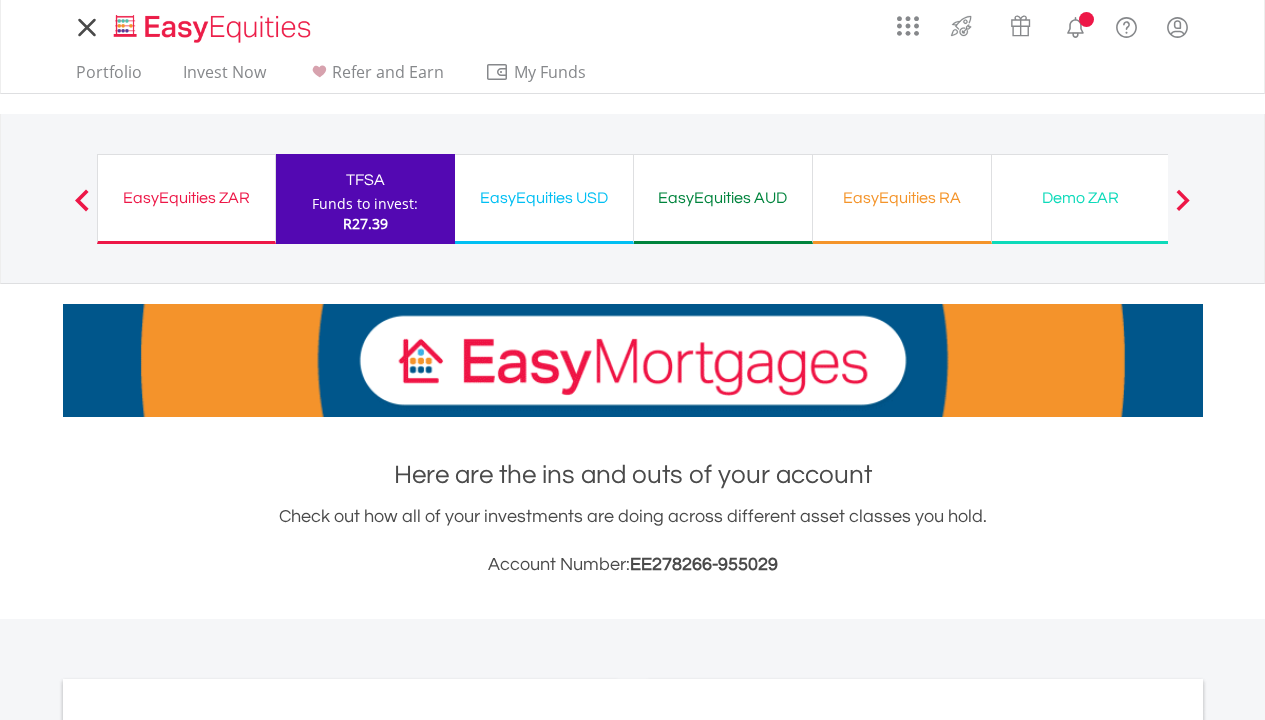 scroll, scrollTop: 0, scrollLeft: 0, axis: both 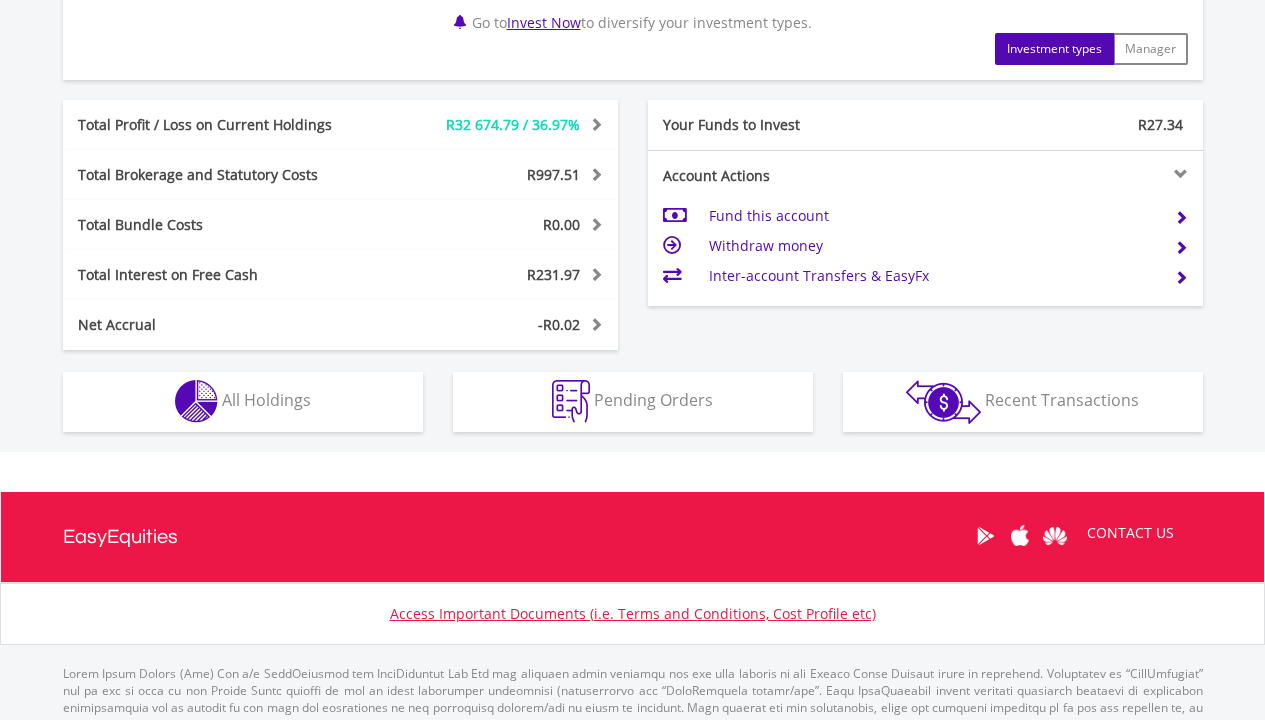 click on "All Holdings" at bounding box center (266, 400) 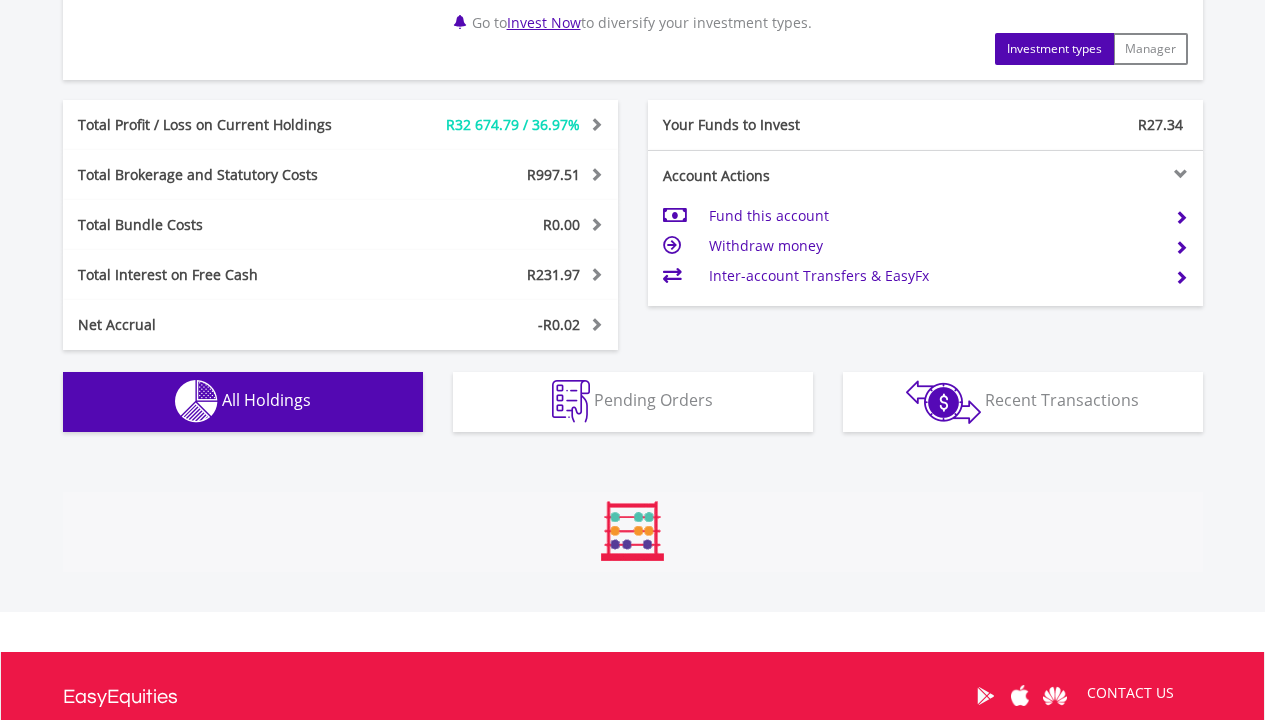 scroll, scrollTop: 1482, scrollLeft: 0, axis: vertical 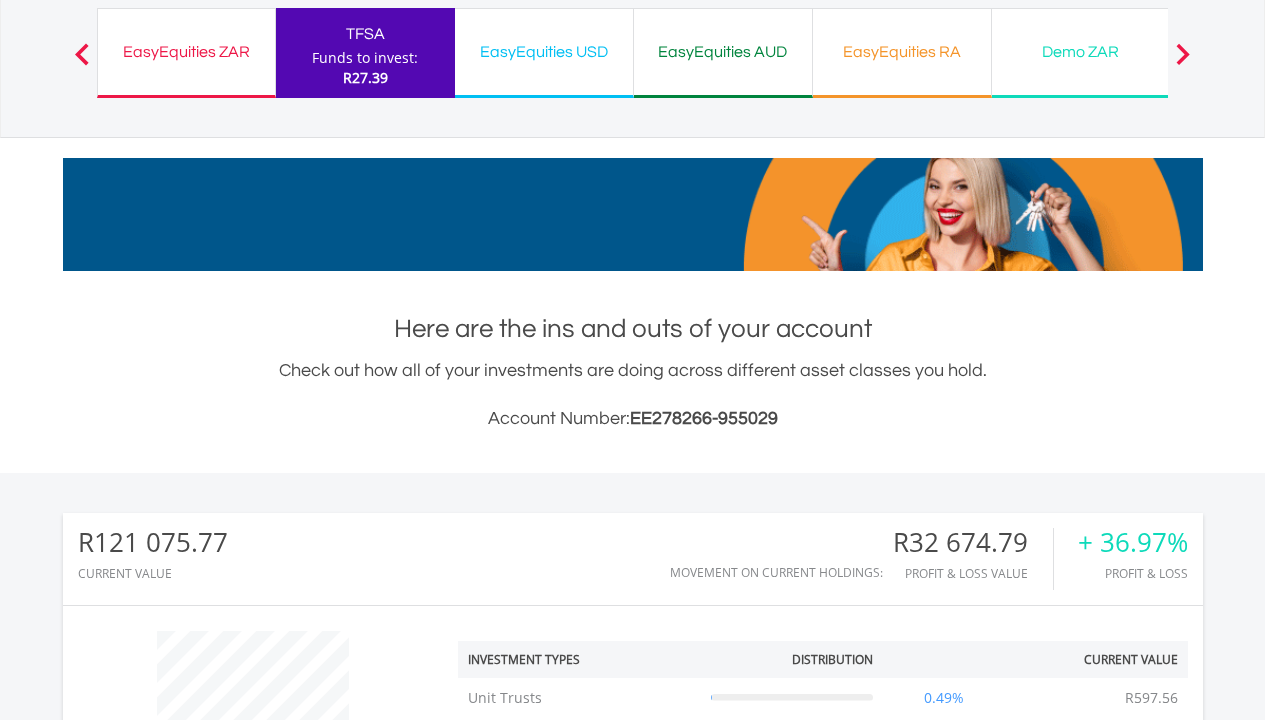 click on "EasyEquities USD" at bounding box center (544, 52) 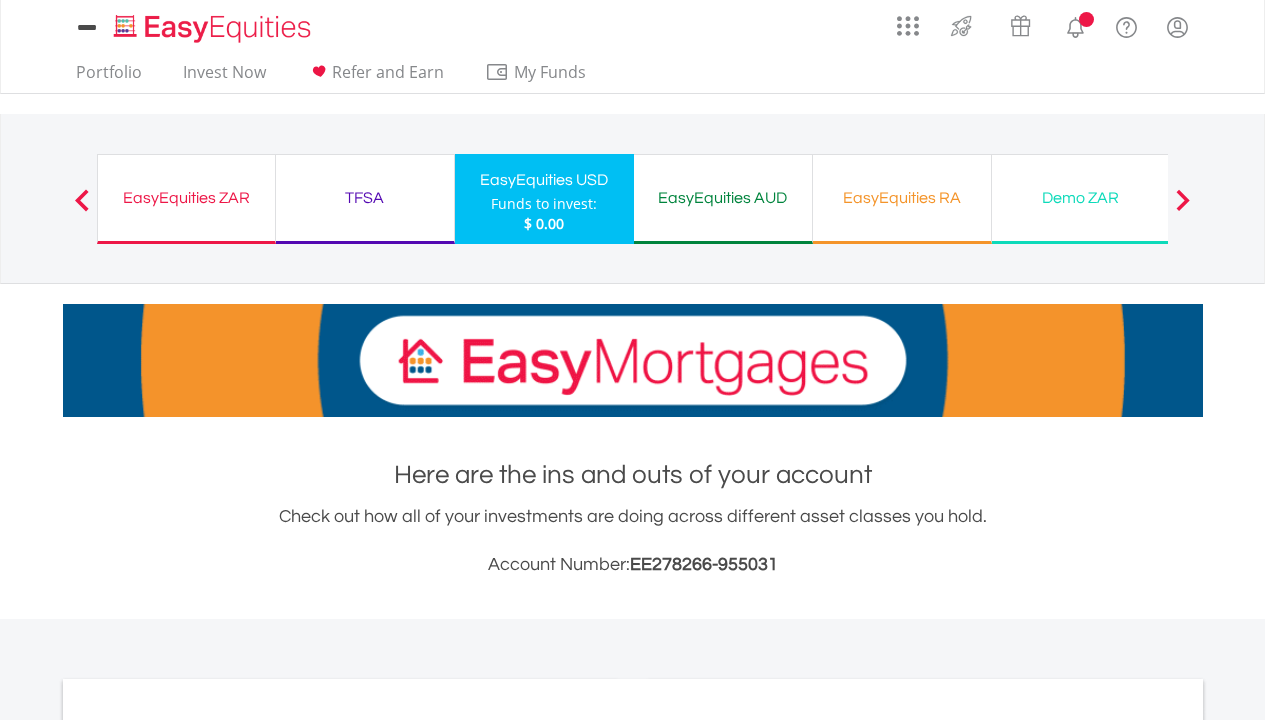 scroll, scrollTop: 0, scrollLeft: 0, axis: both 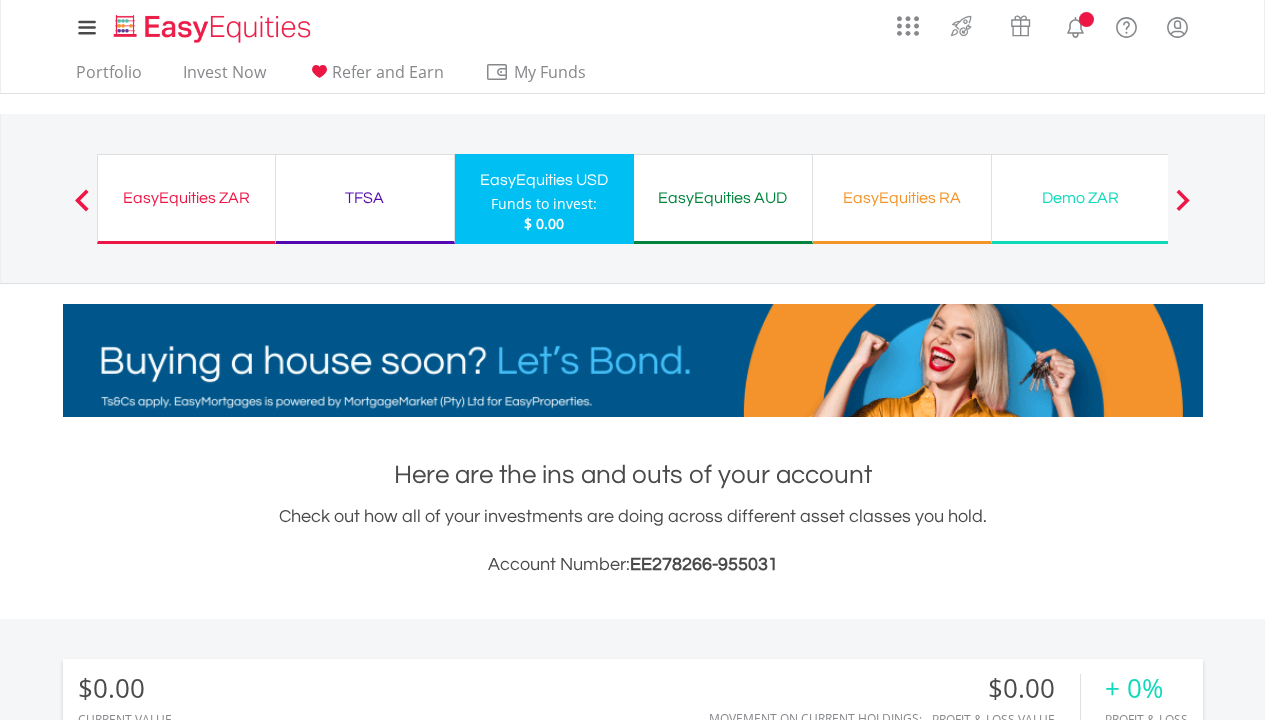click on "EasyEquities AUD" at bounding box center [723, 198] 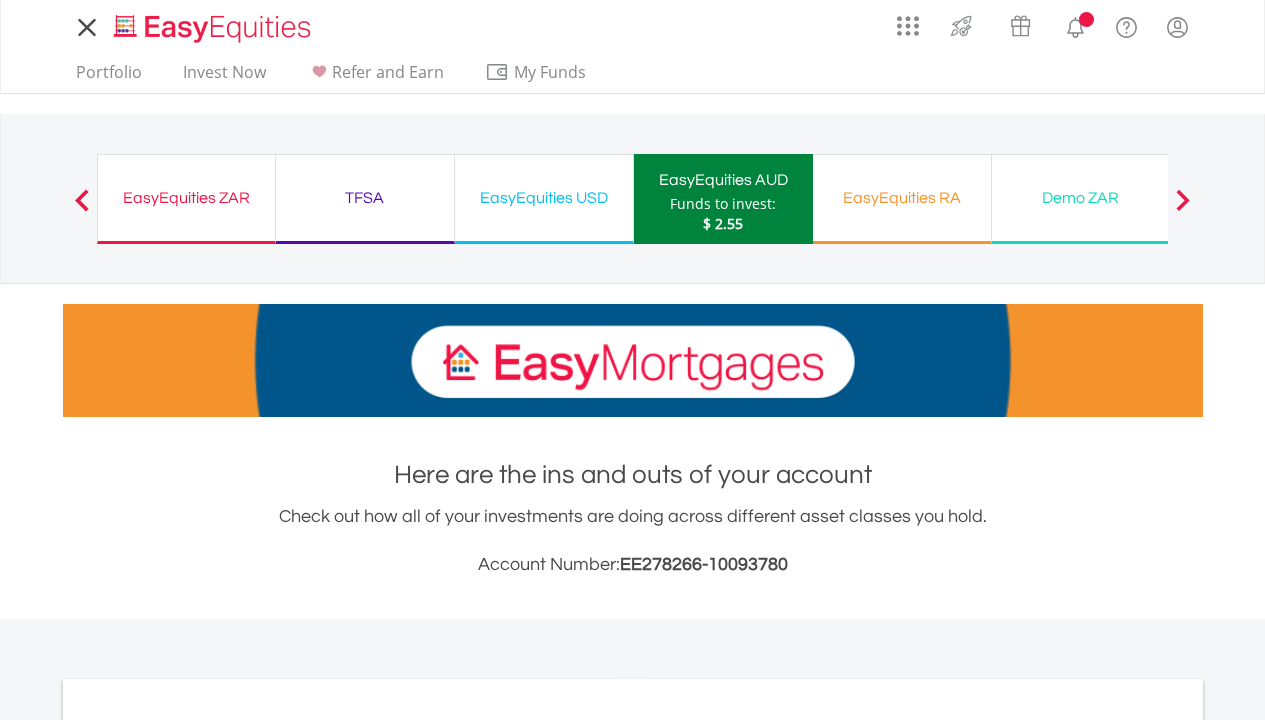 scroll, scrollTop: 0, scrollLeft: 0, axis: both 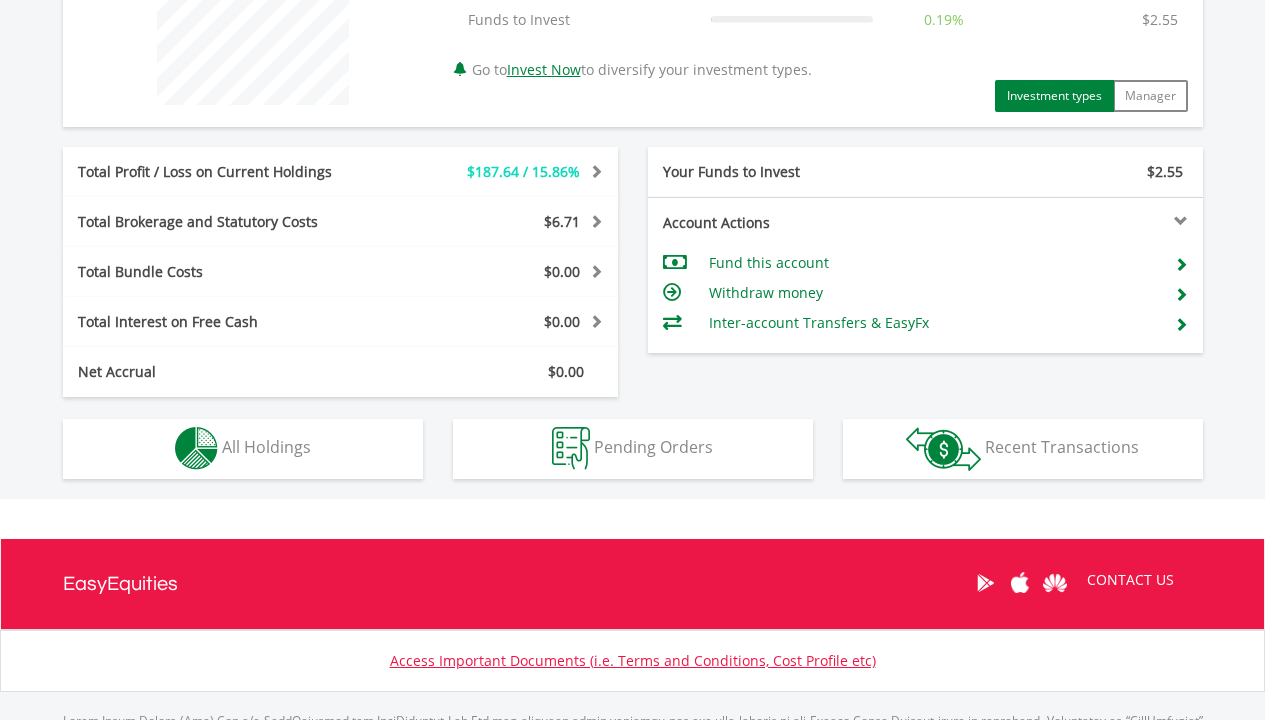 click on "All Holdings" at bounding box center (266, 447) 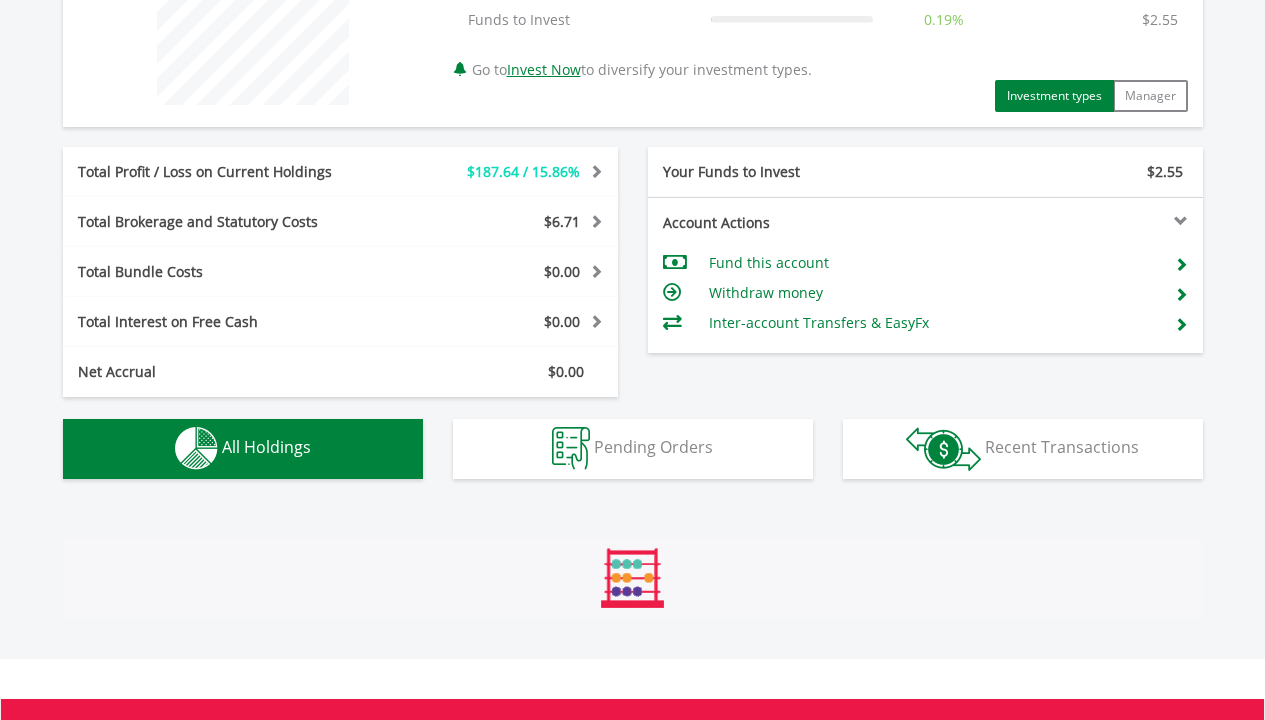scroll, scrollTop: 1357, scrollLeft: 0, axis: vertical 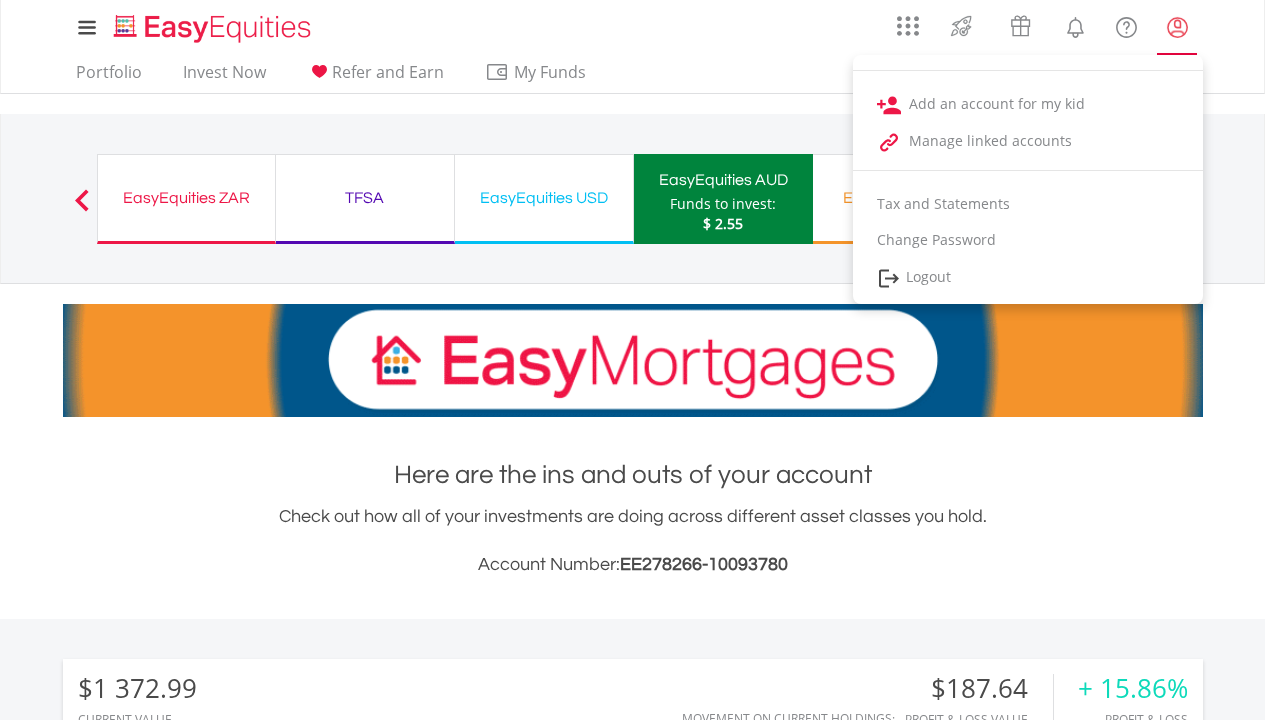 click at bounding box center (1177, 27) 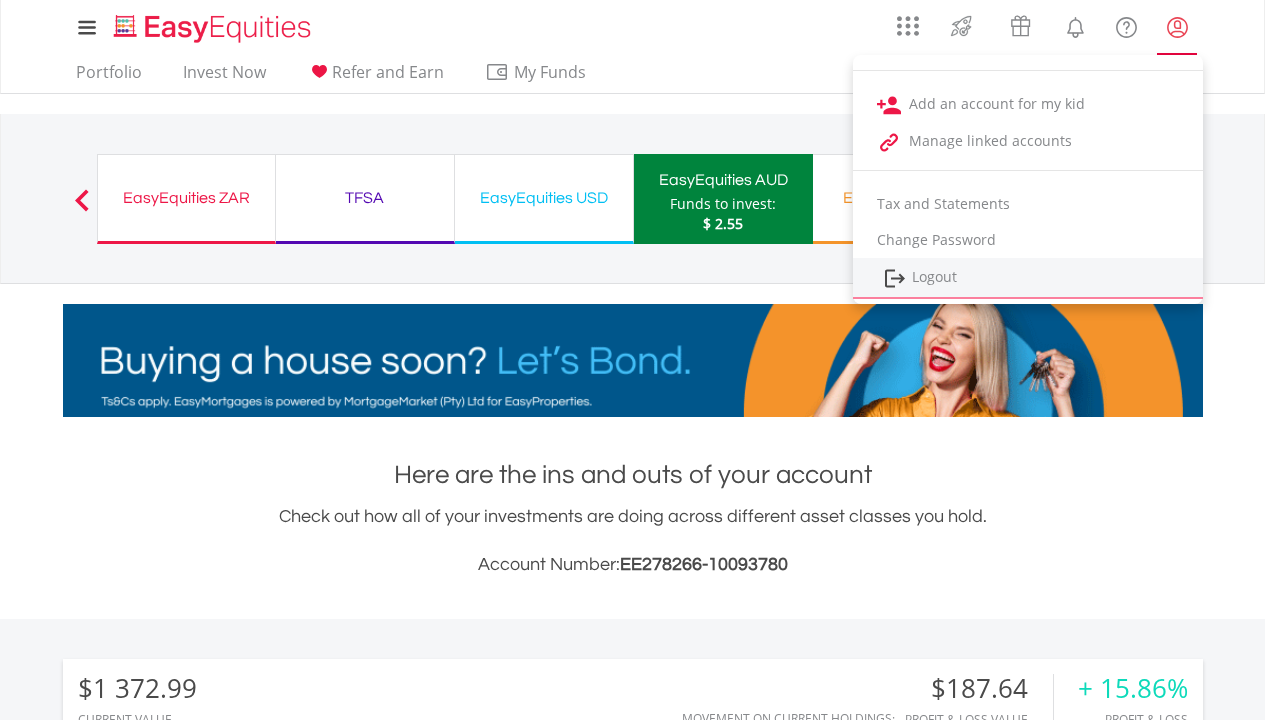 click at bounding box center [895, 278] 